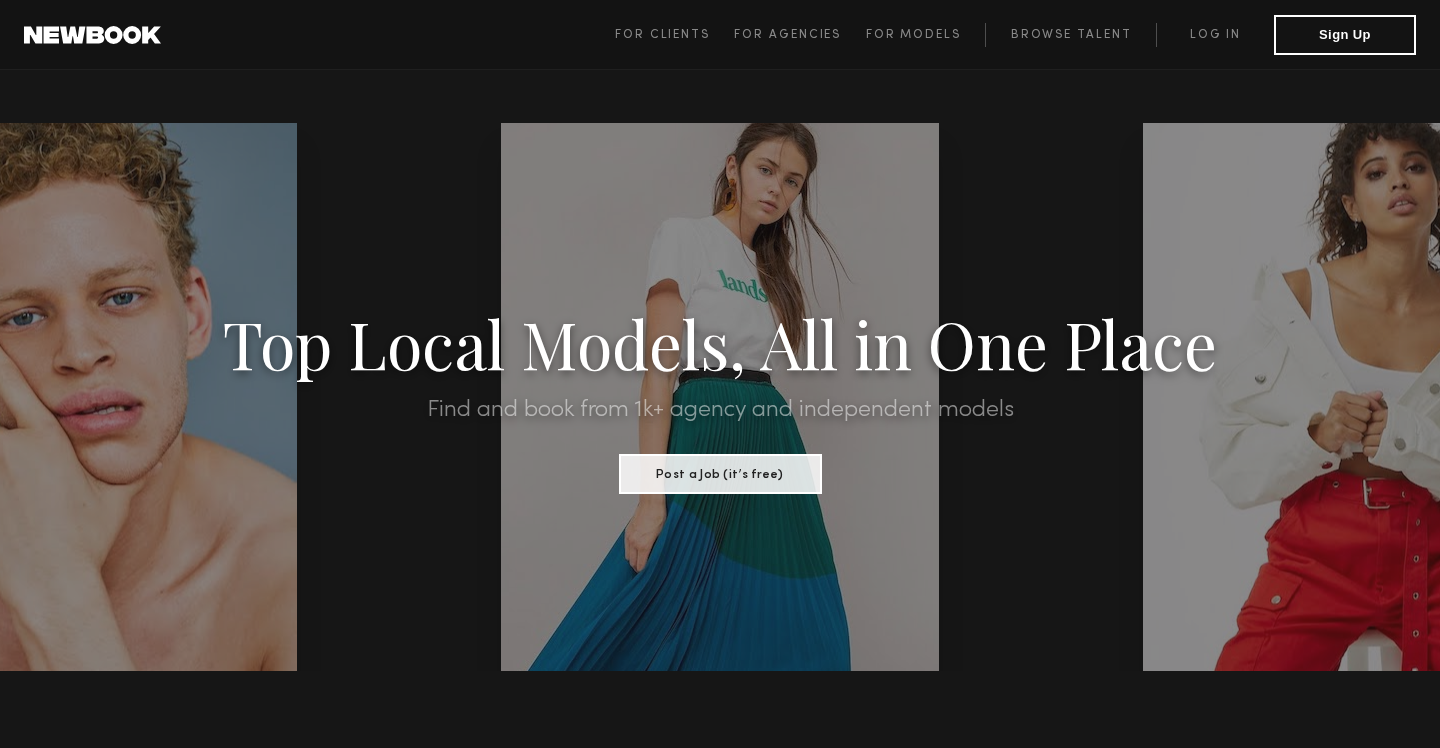scroll, scrollTop: 0, scrollLeft: 0, axis: both 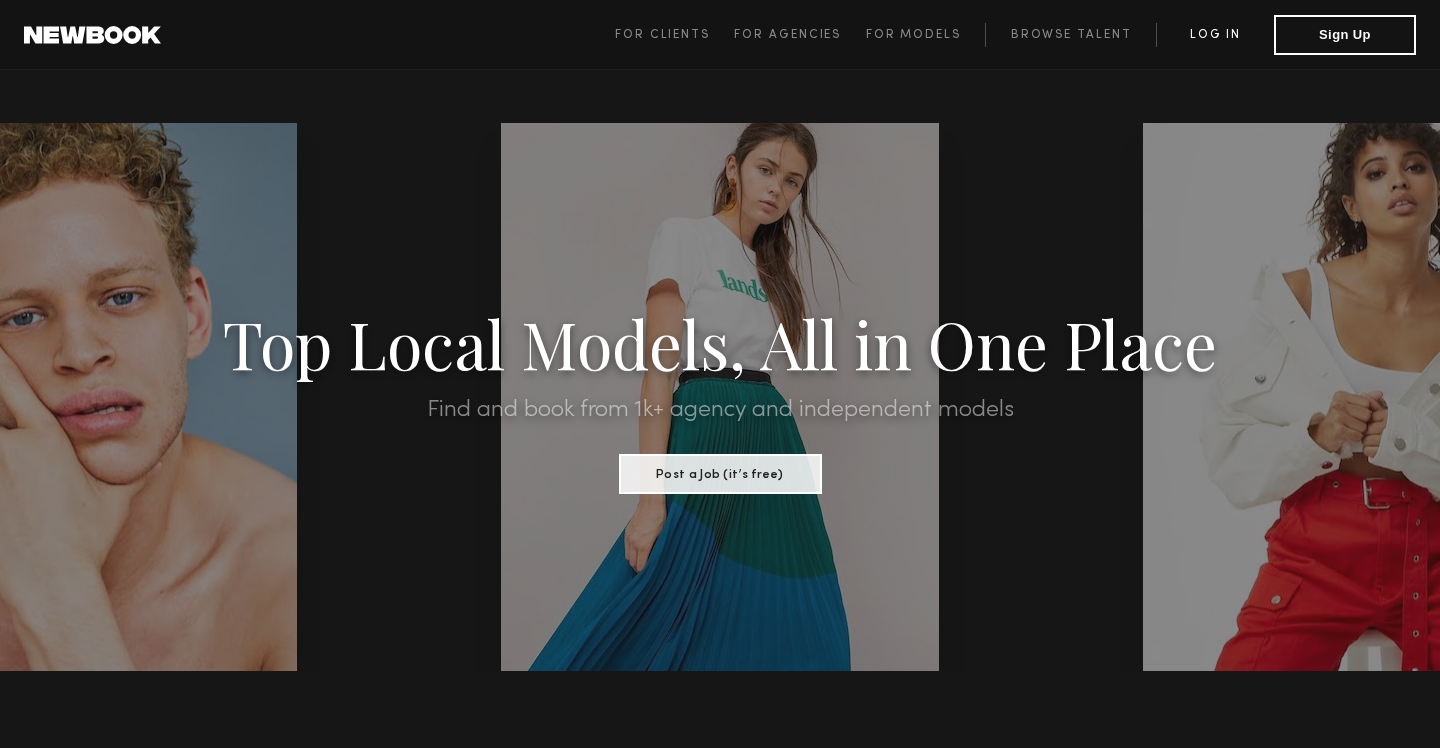 click on "Log in" 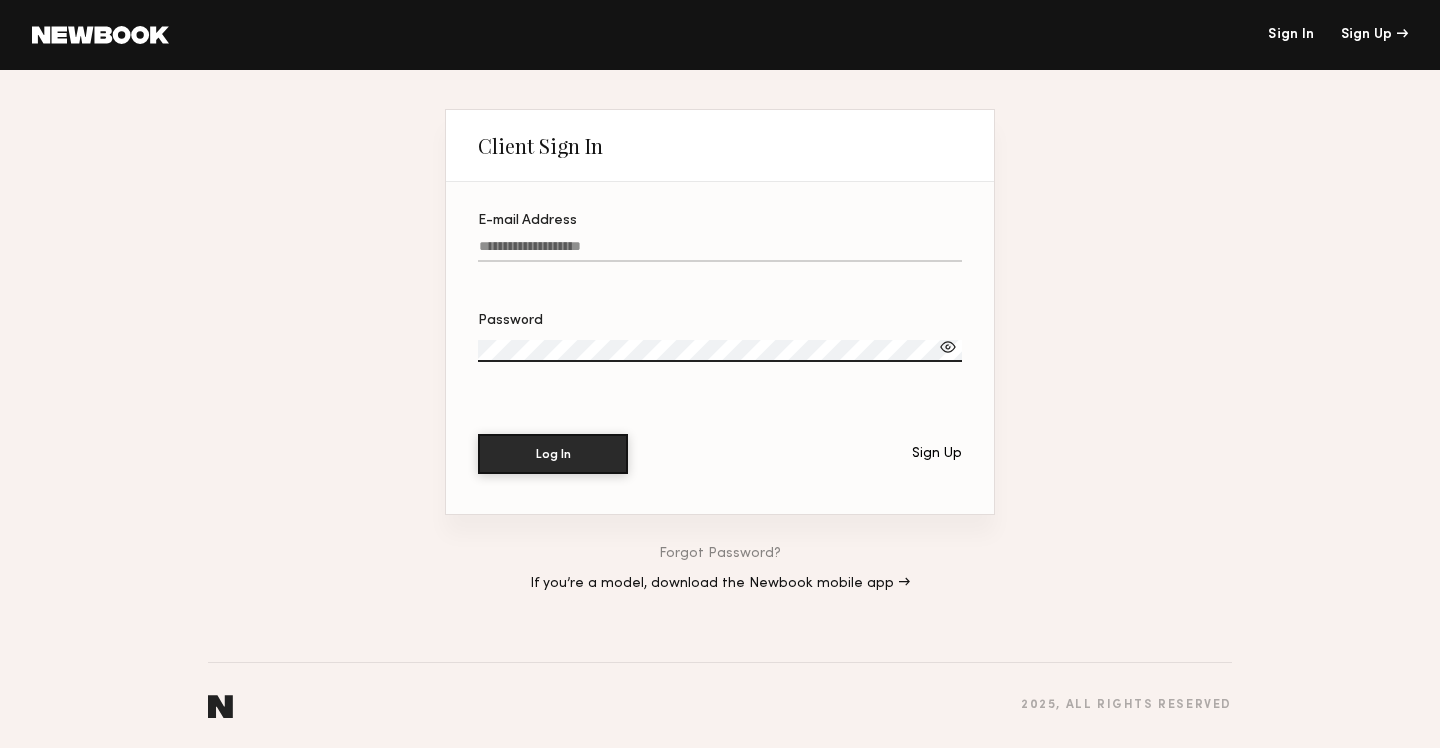 type on "**********" 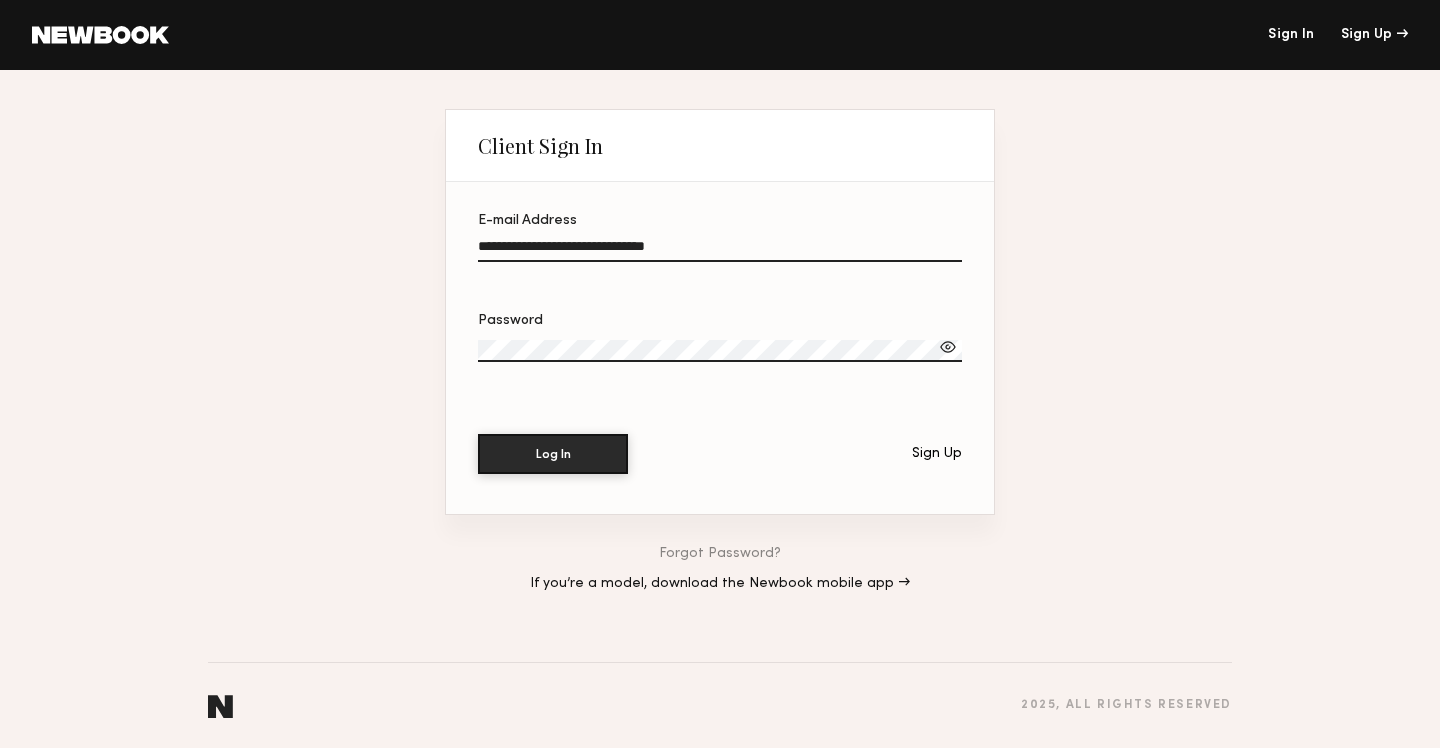 click on "Log In" 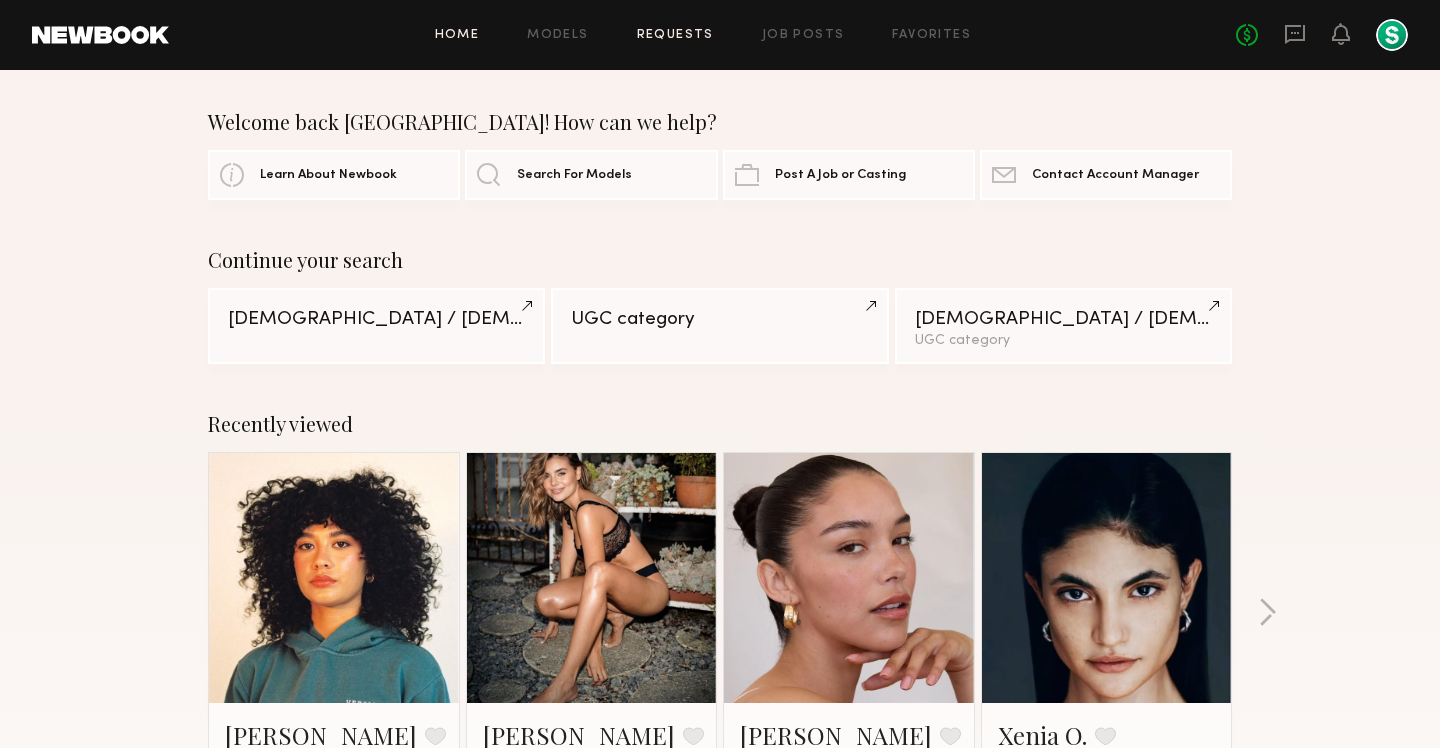 click on "Requests" 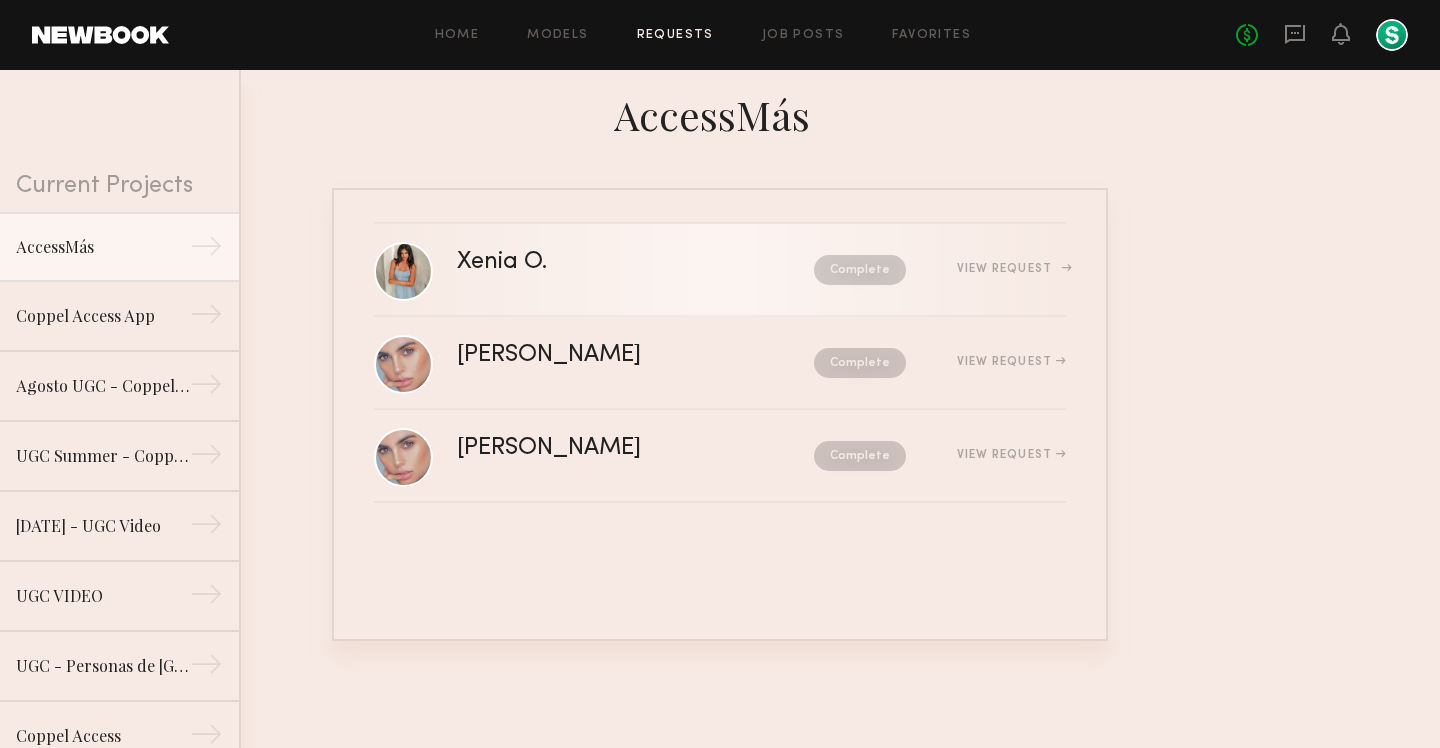 click on "Xenia O." 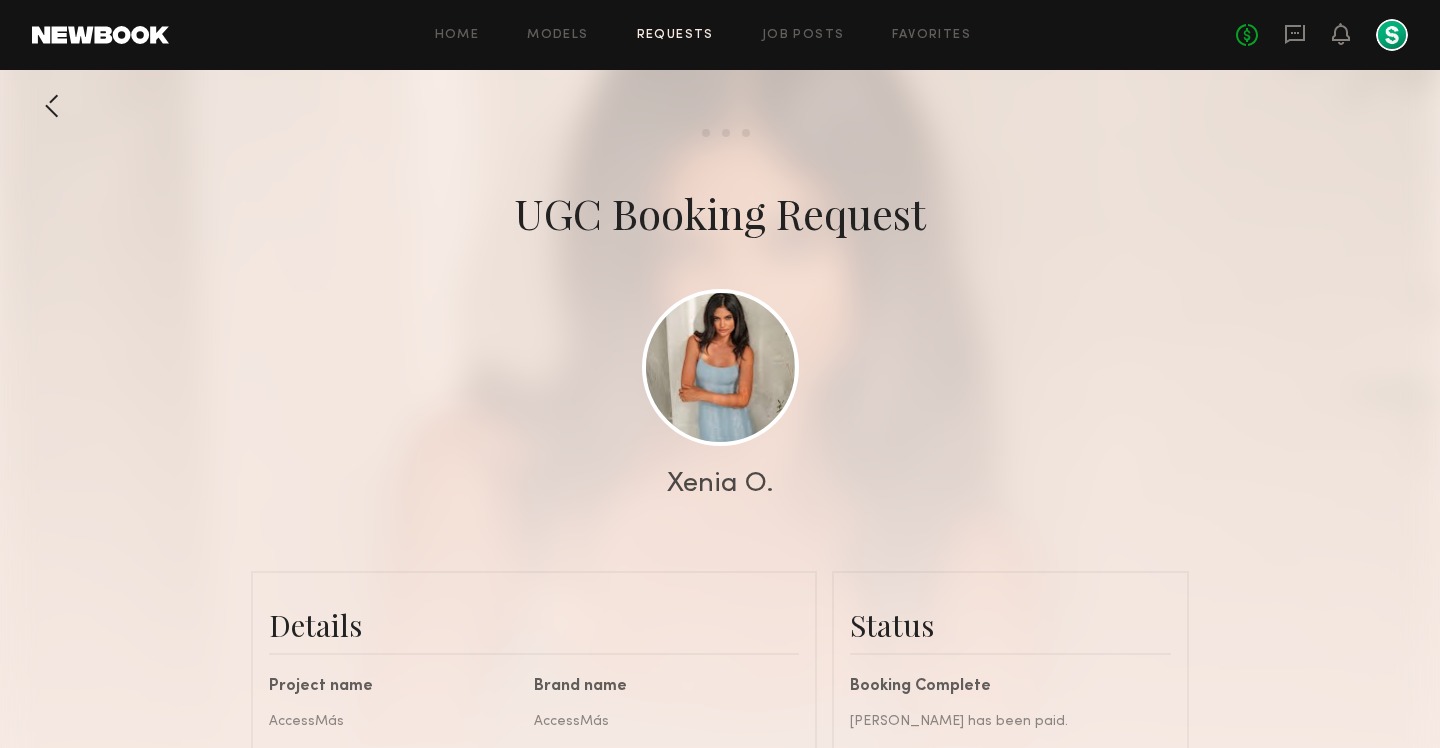 scroll, scrollTop: 1592, scrollLeft: 0, axis: vertical 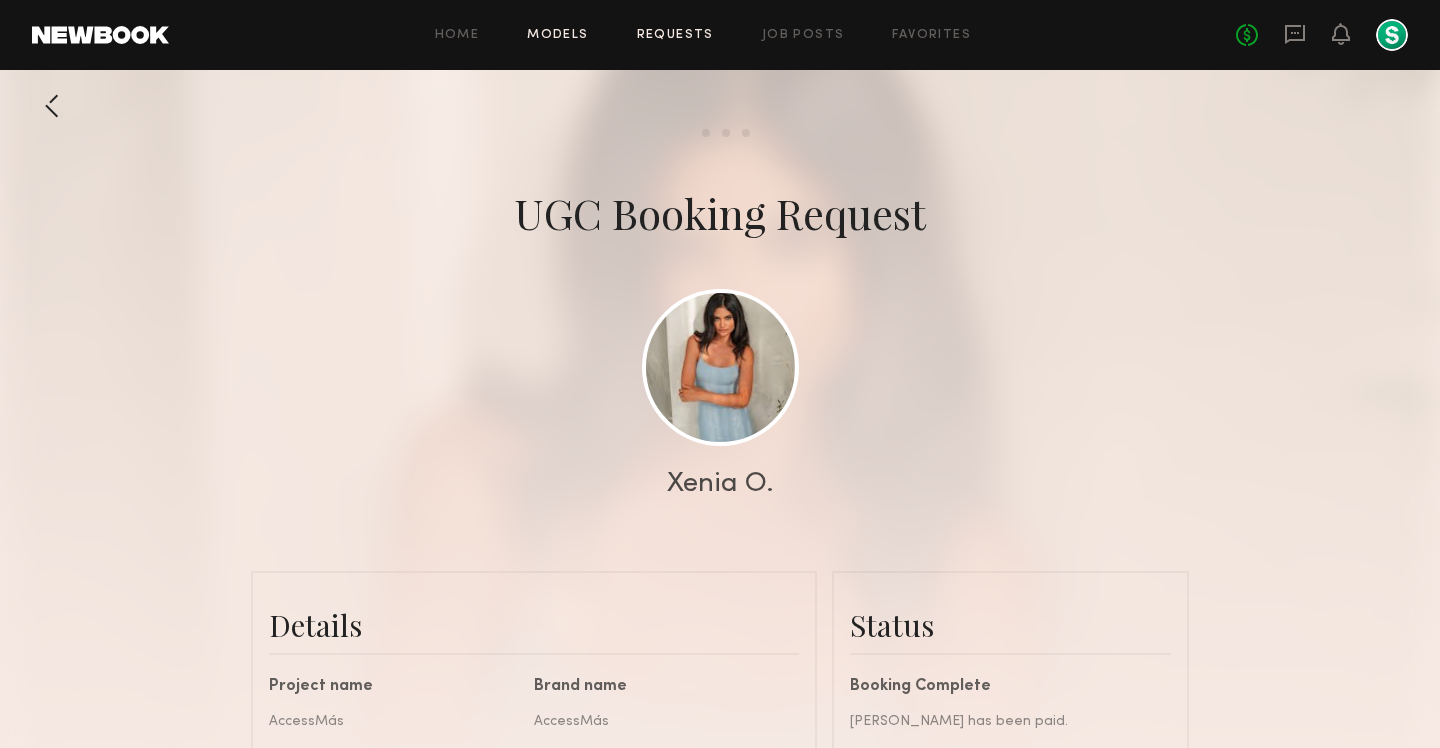 click on "Models" 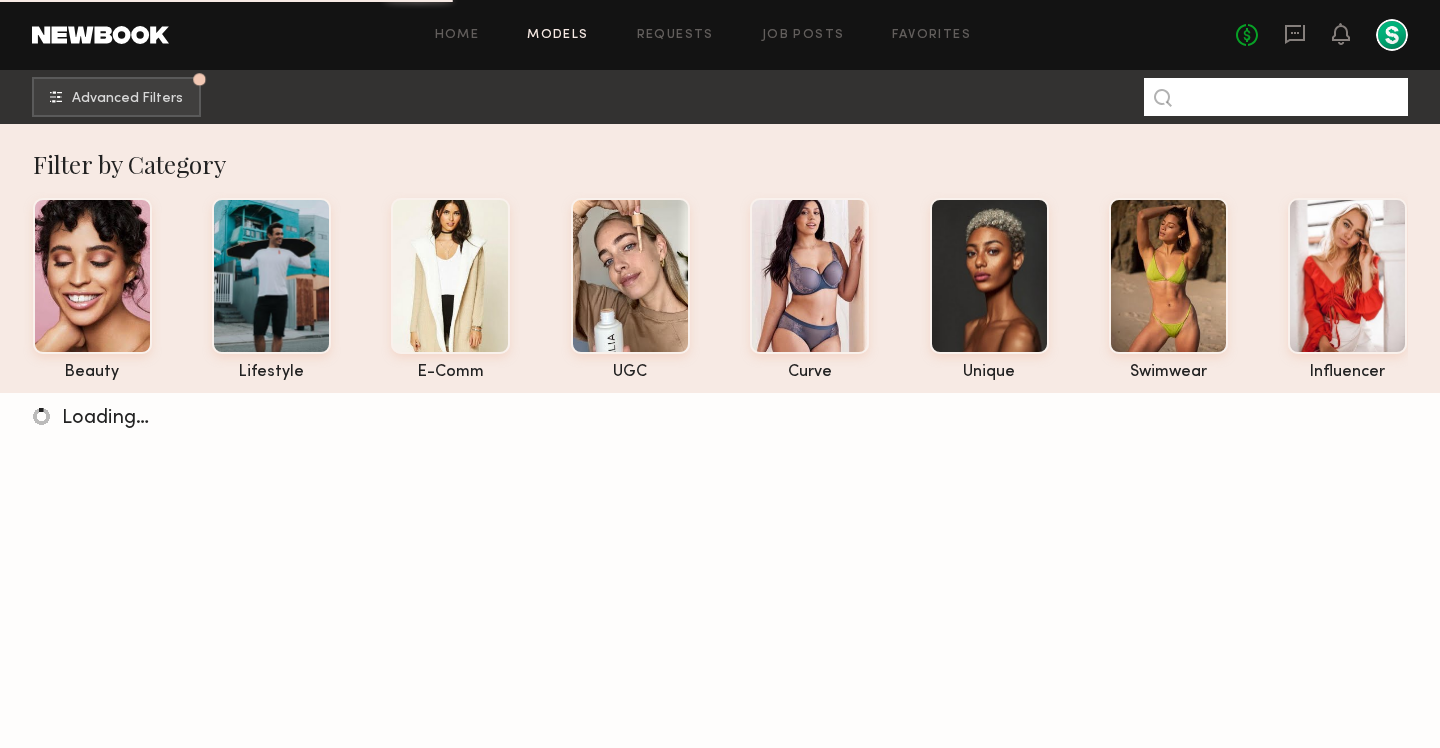 click 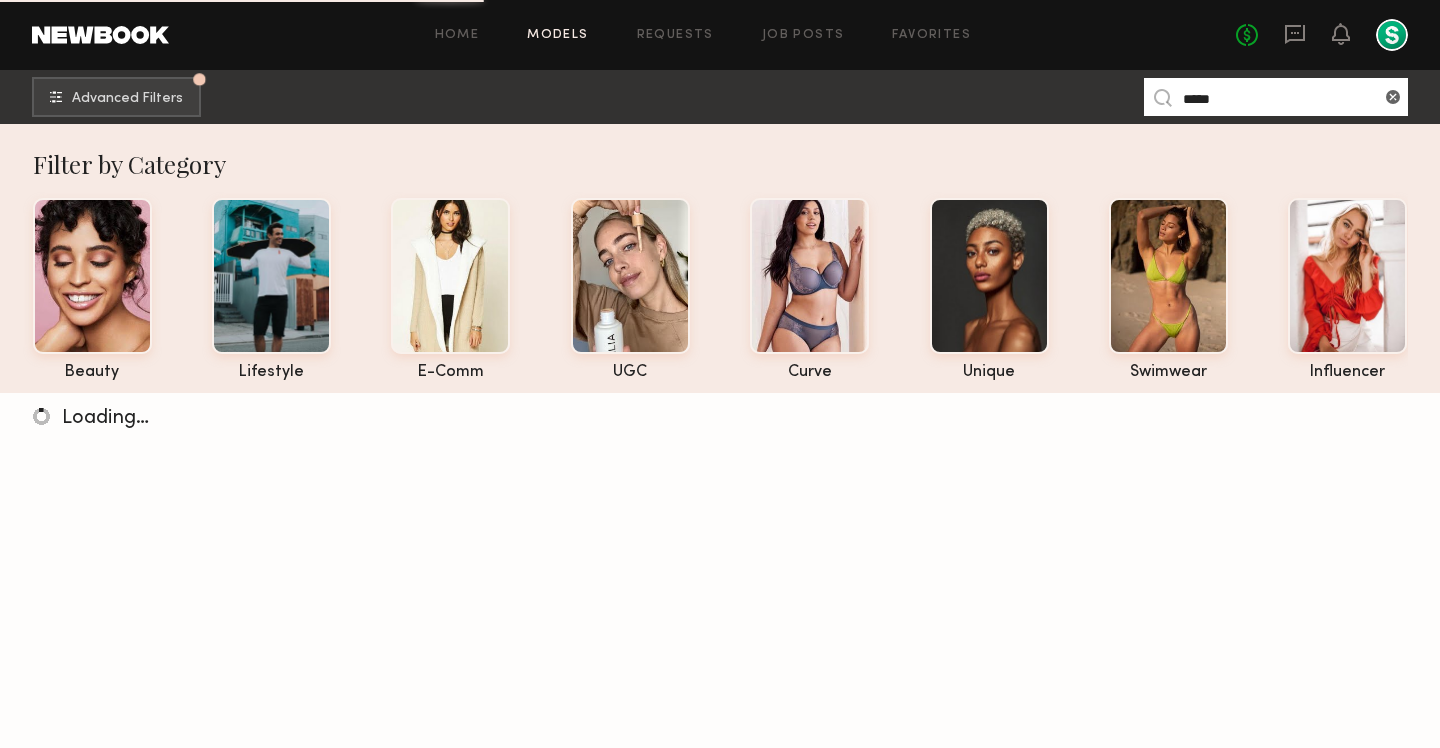 type on "*****" 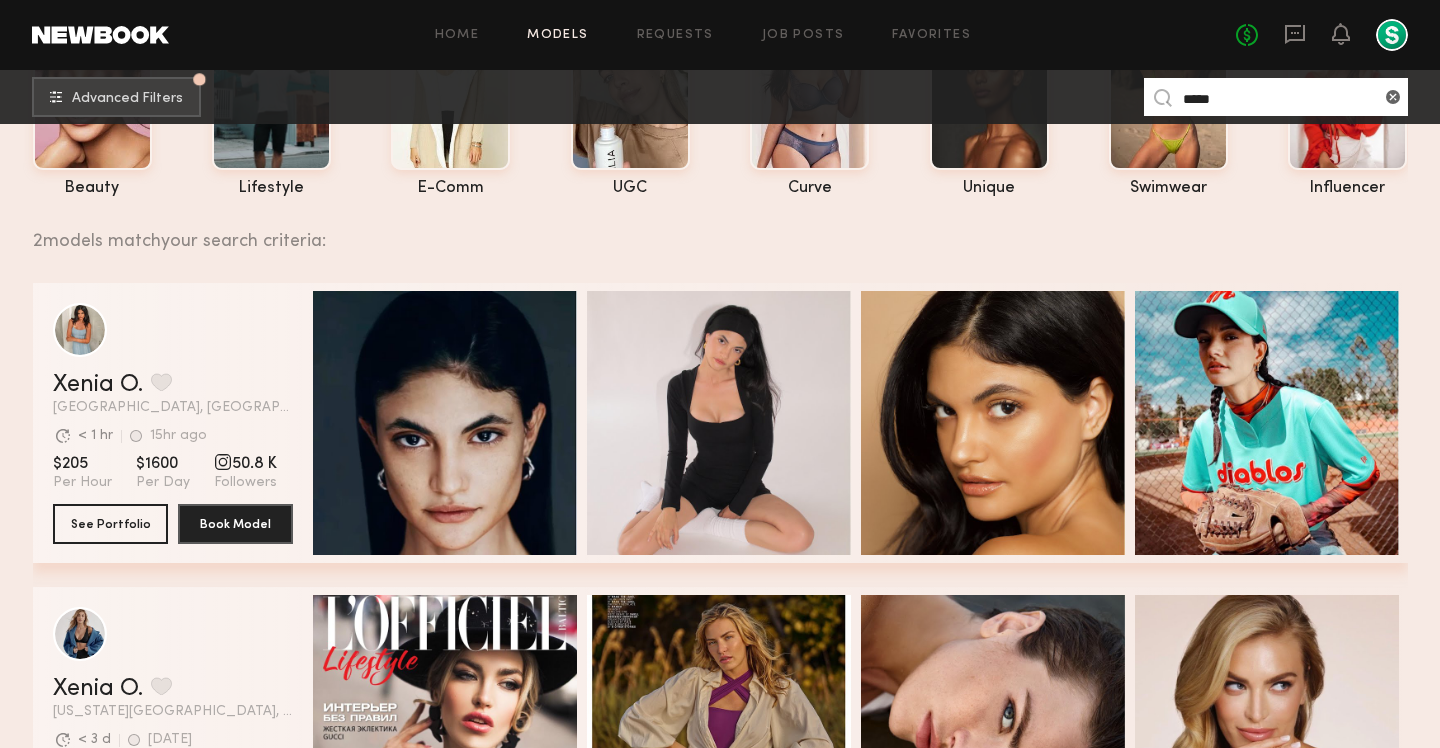 scroll, scrollTop: 197, scrollLeft: 0, axis: vertical 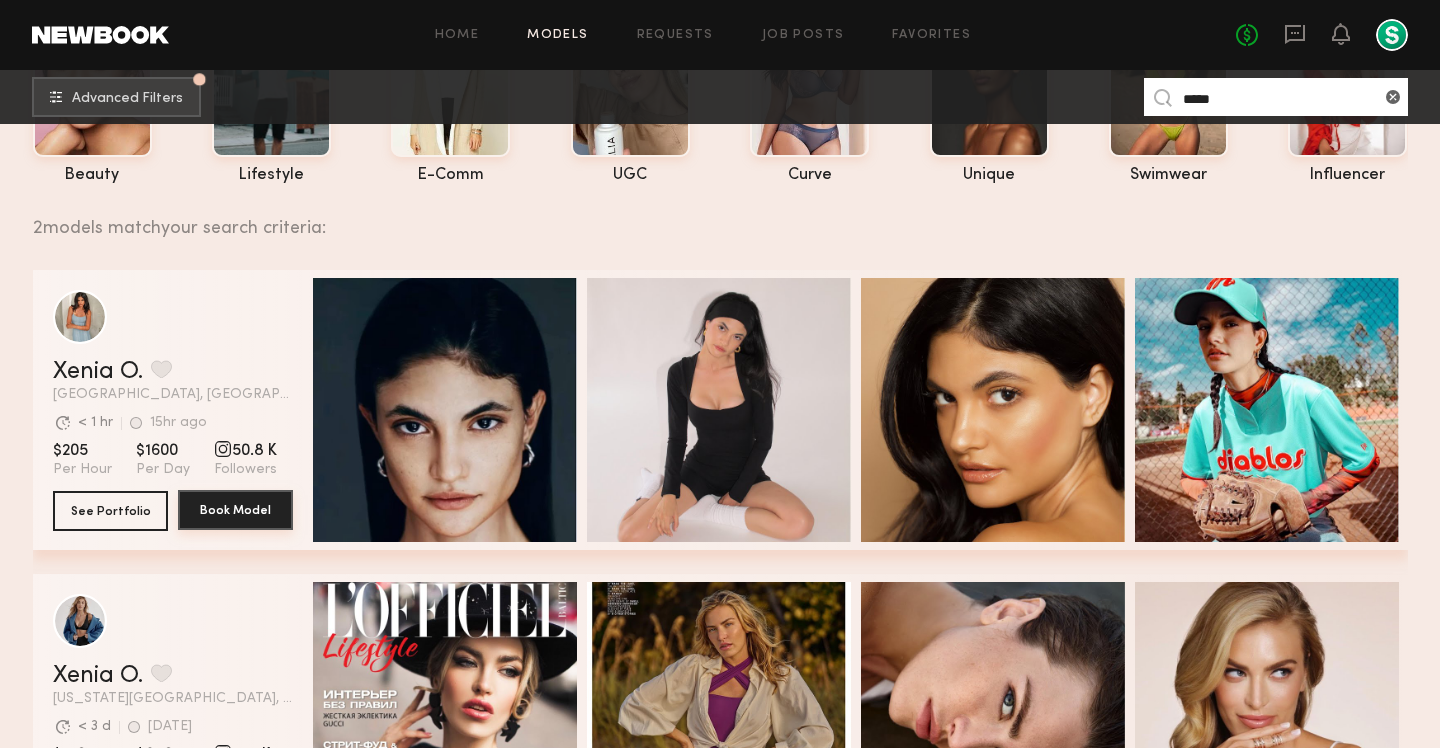 click on "Book Model" 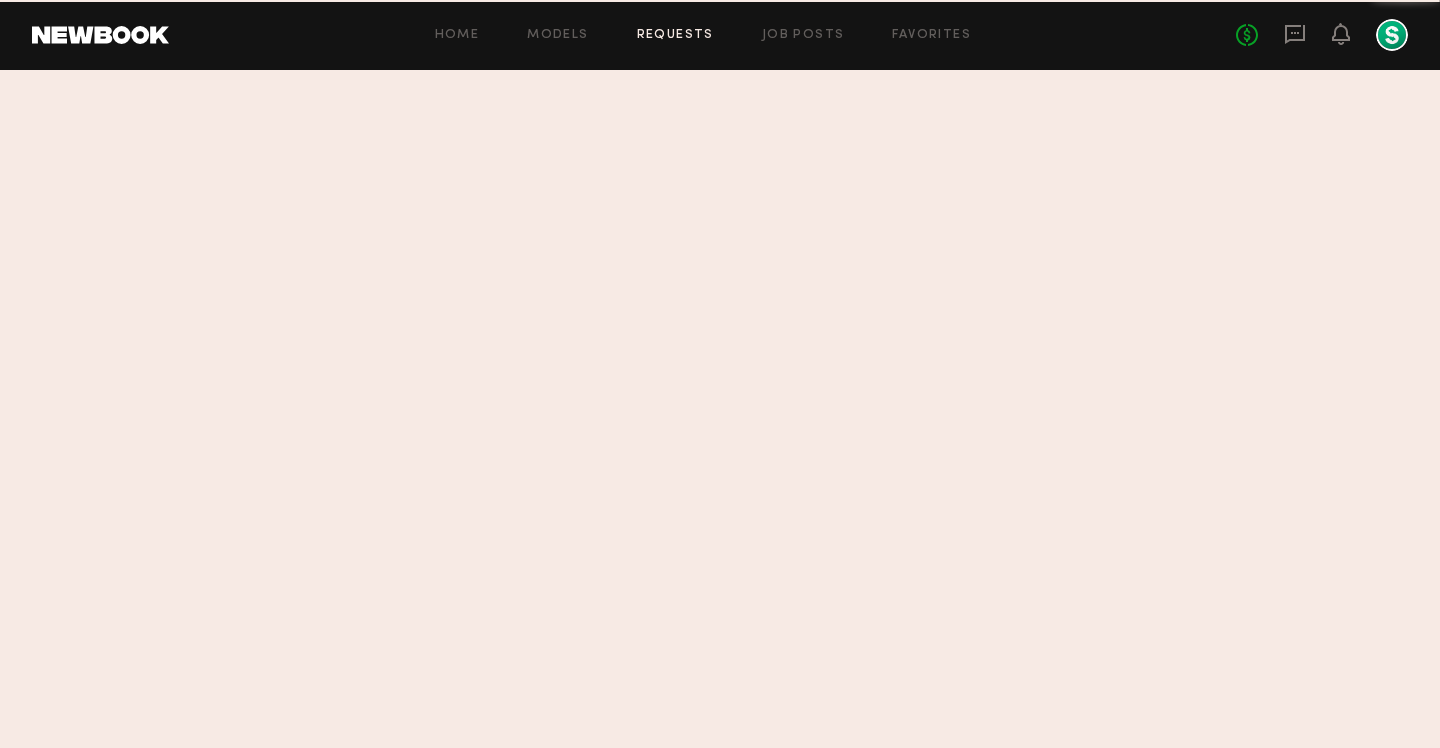 scroll, scrollTop: 0, scrollLeft: 0, axis: both 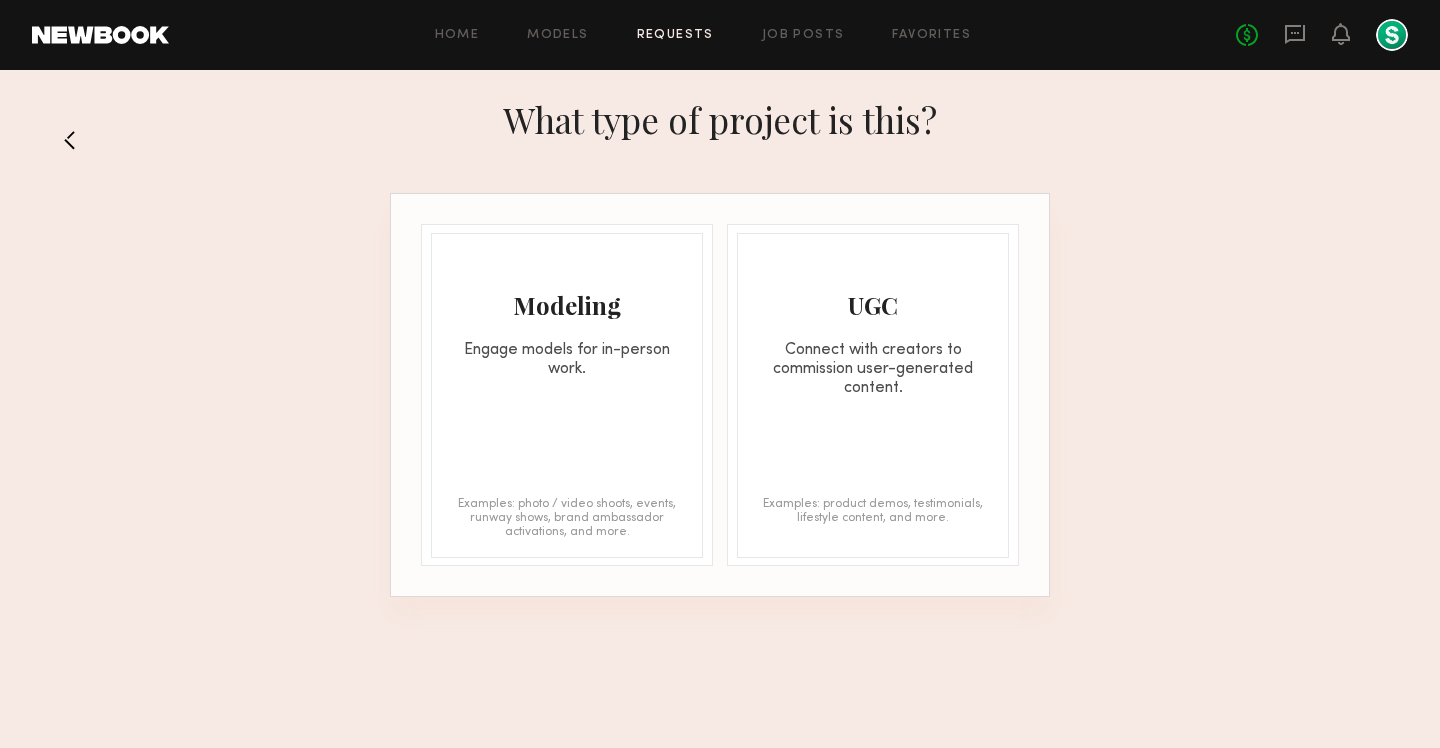 click on "Connect with creators to commission user-generated content." 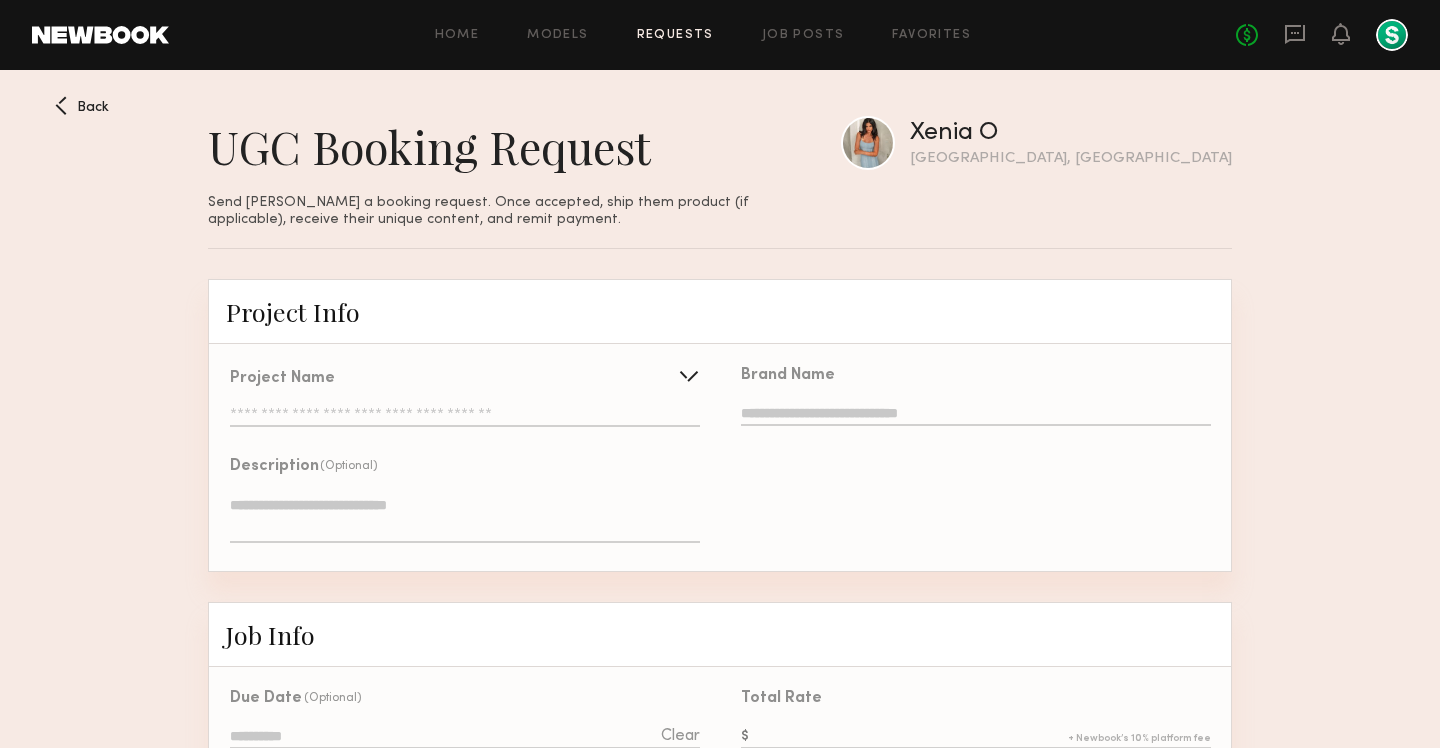 click 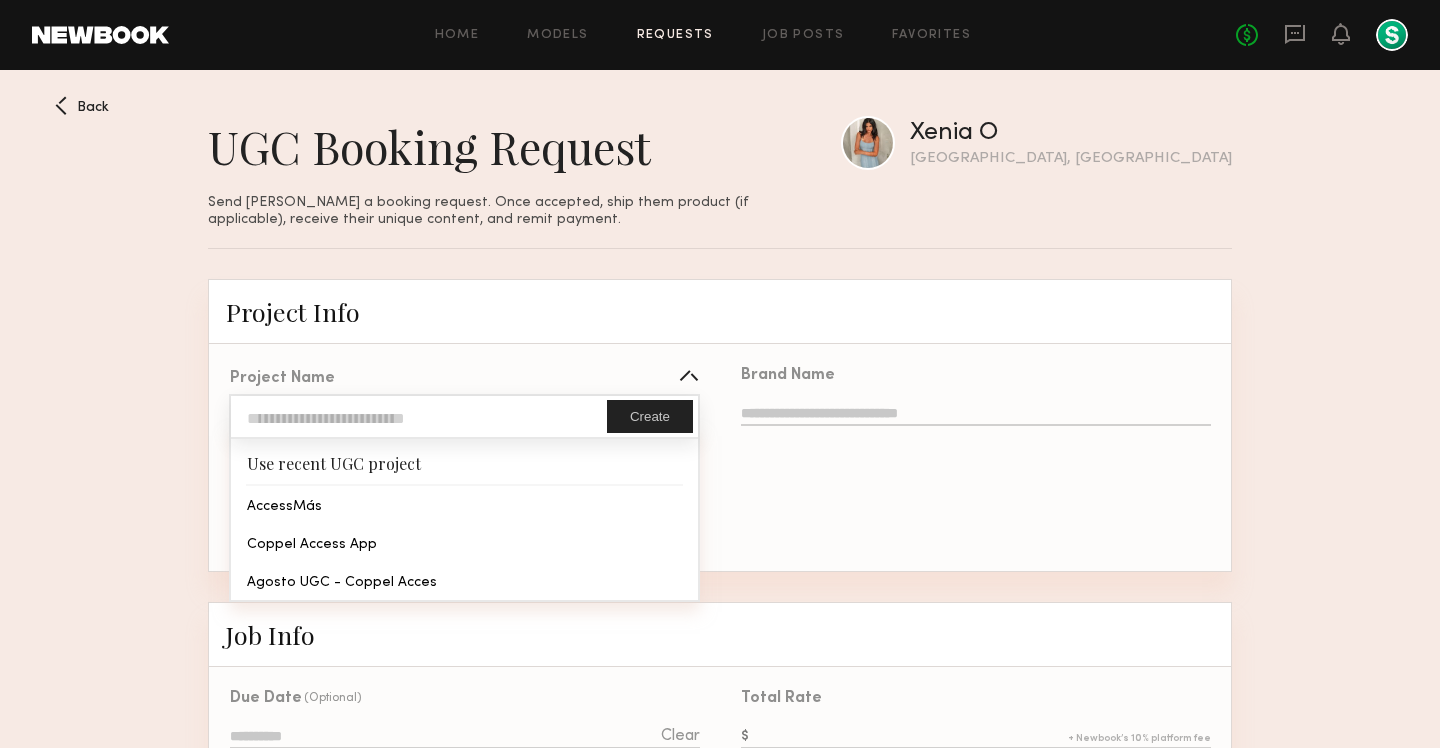 type on "*********" 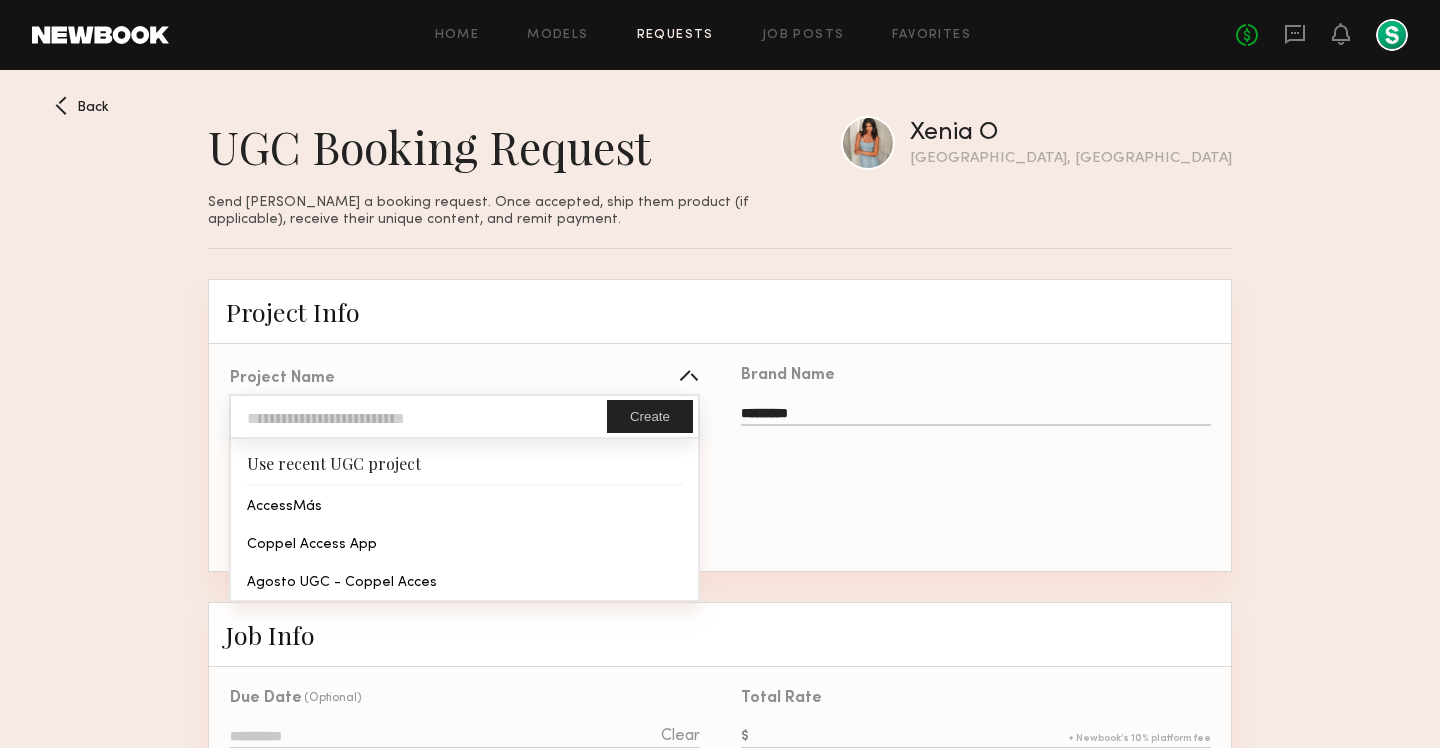 click on "Project Name  *********  Create   Use recent UGC project  AccessMás  Coppel Access App  Agosto UGC - Coppel Acces   Description  (Optional)" 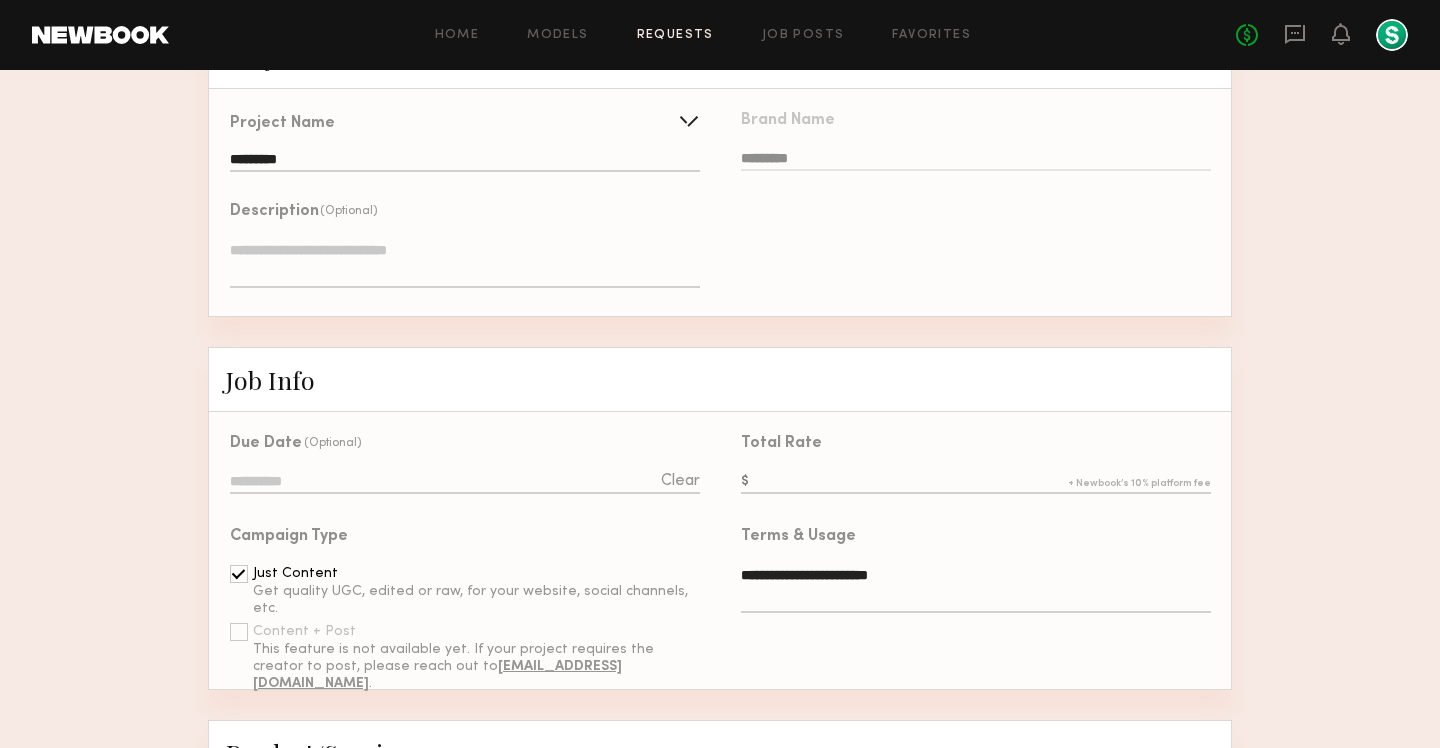 scroll, scrollTop: 289, scrollLeft: 0, axis: vertical 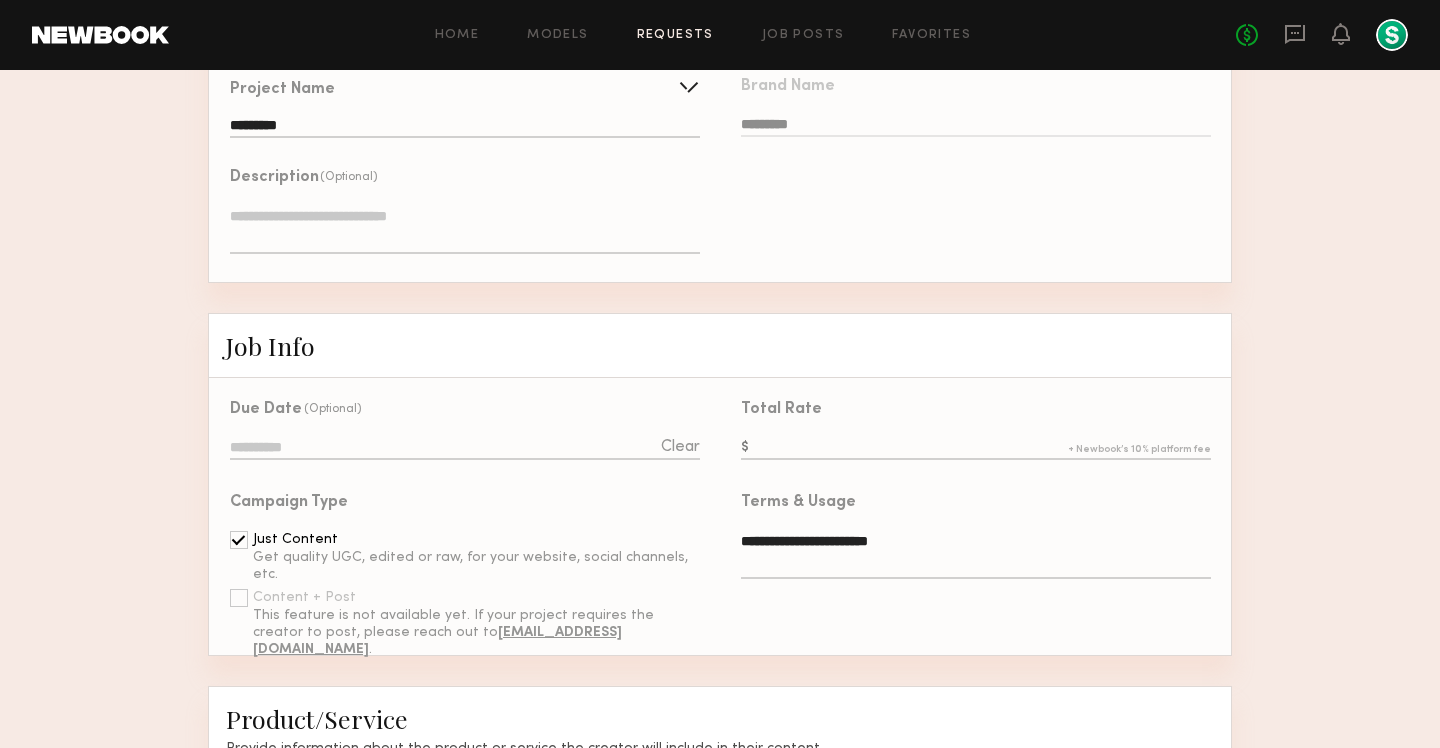 click 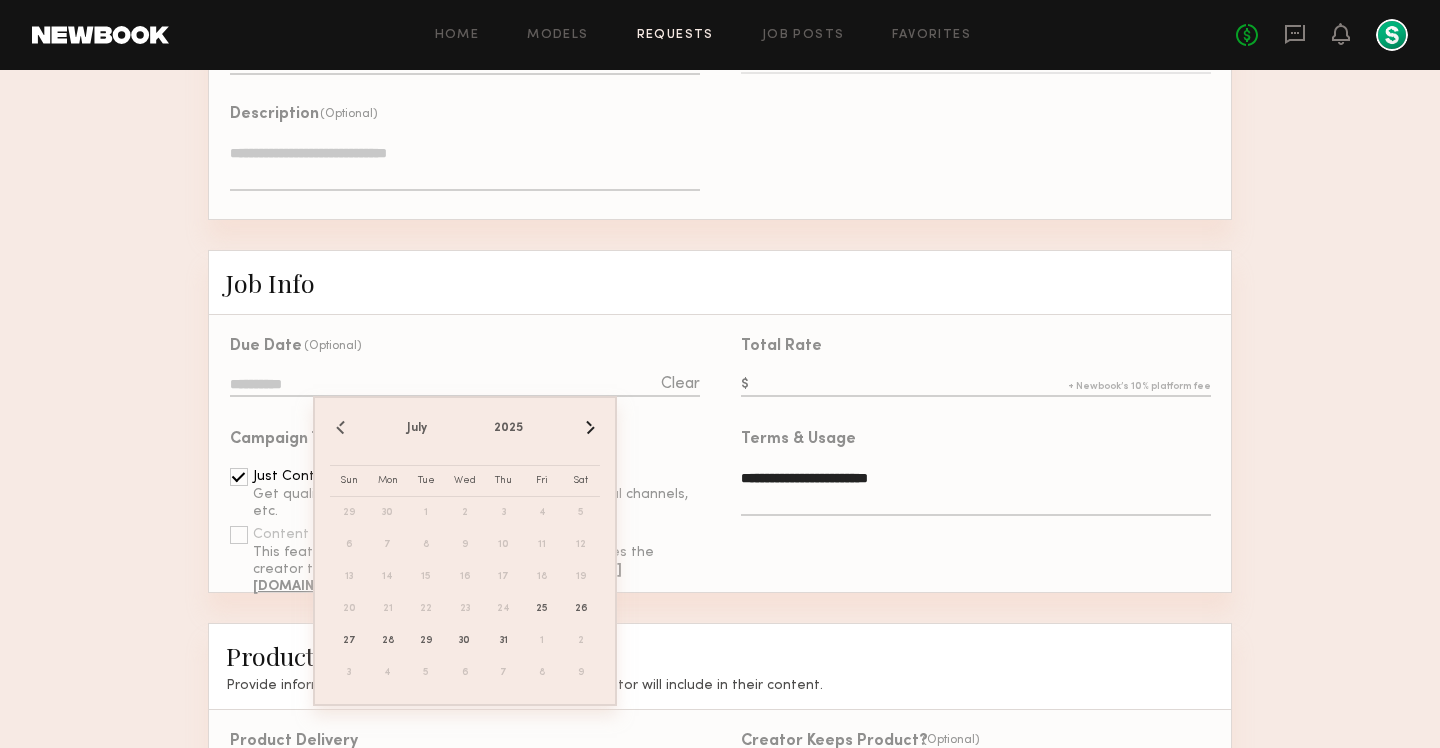 scroll, scrollTop: 353, scrollLeft: 0, axis: vertical 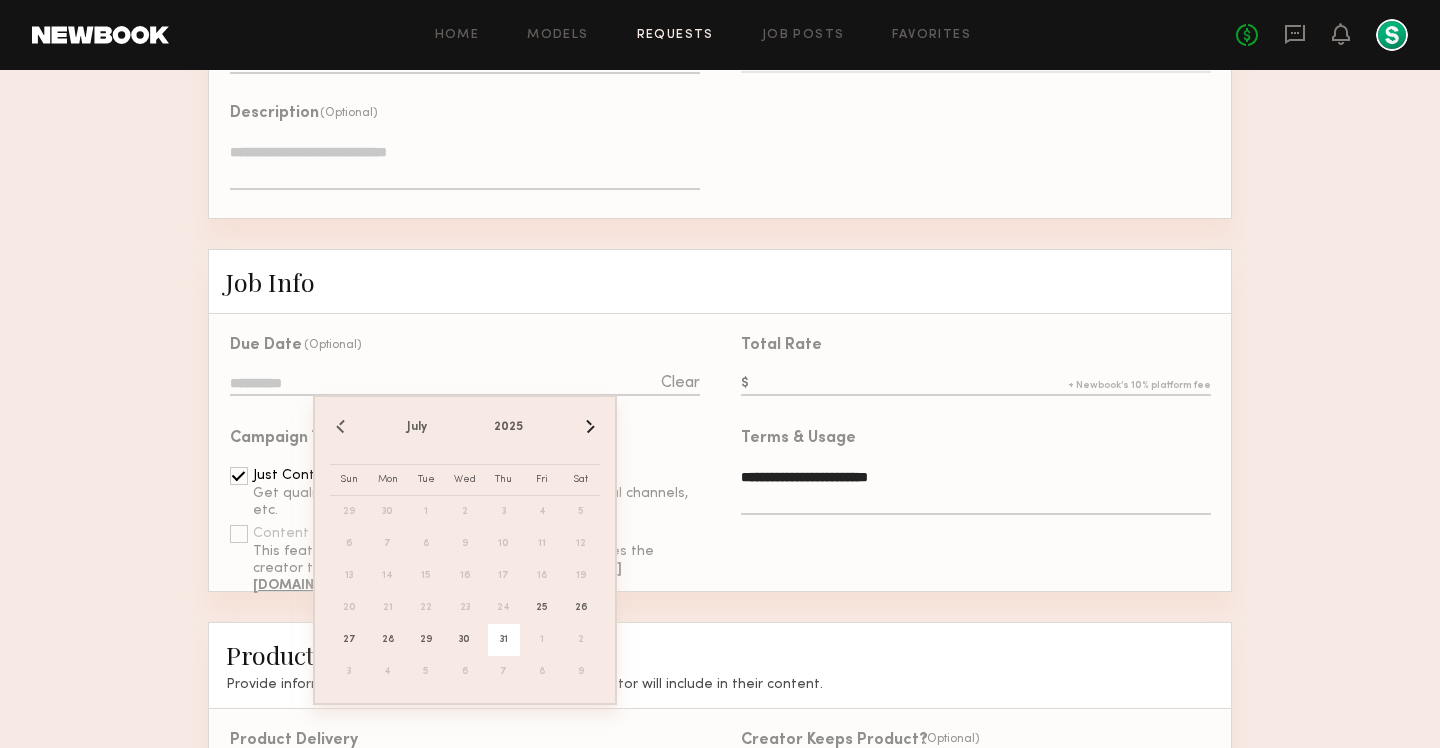 click on "31" 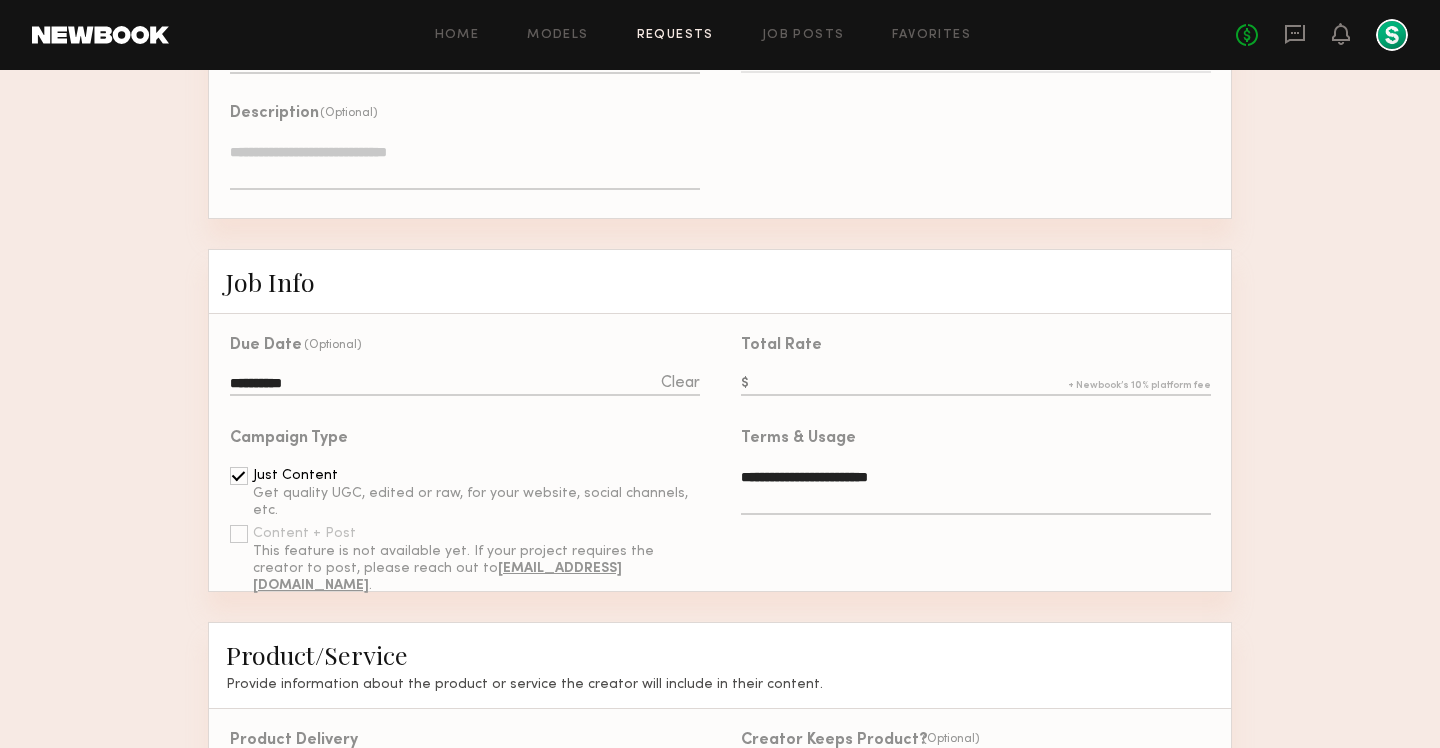 click on "Total Rate" 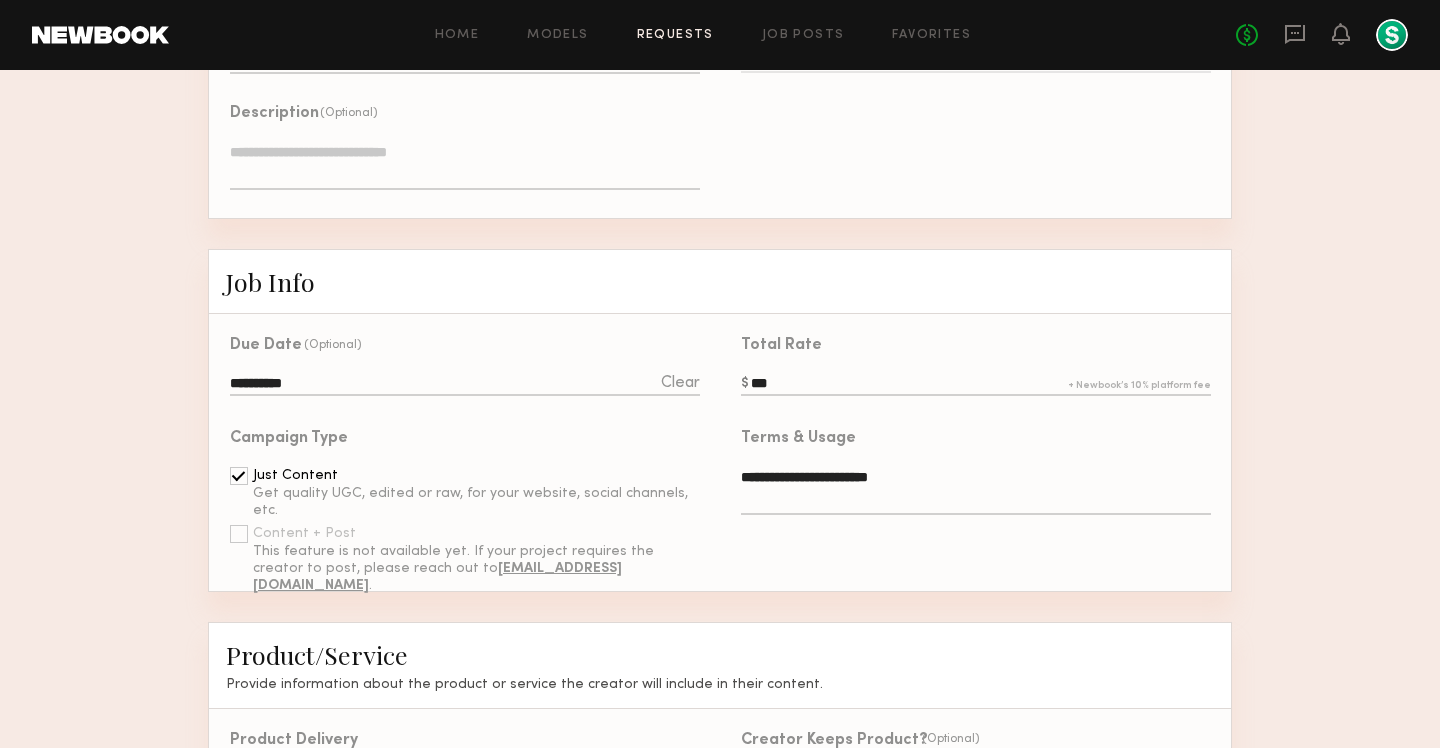 type on "***" 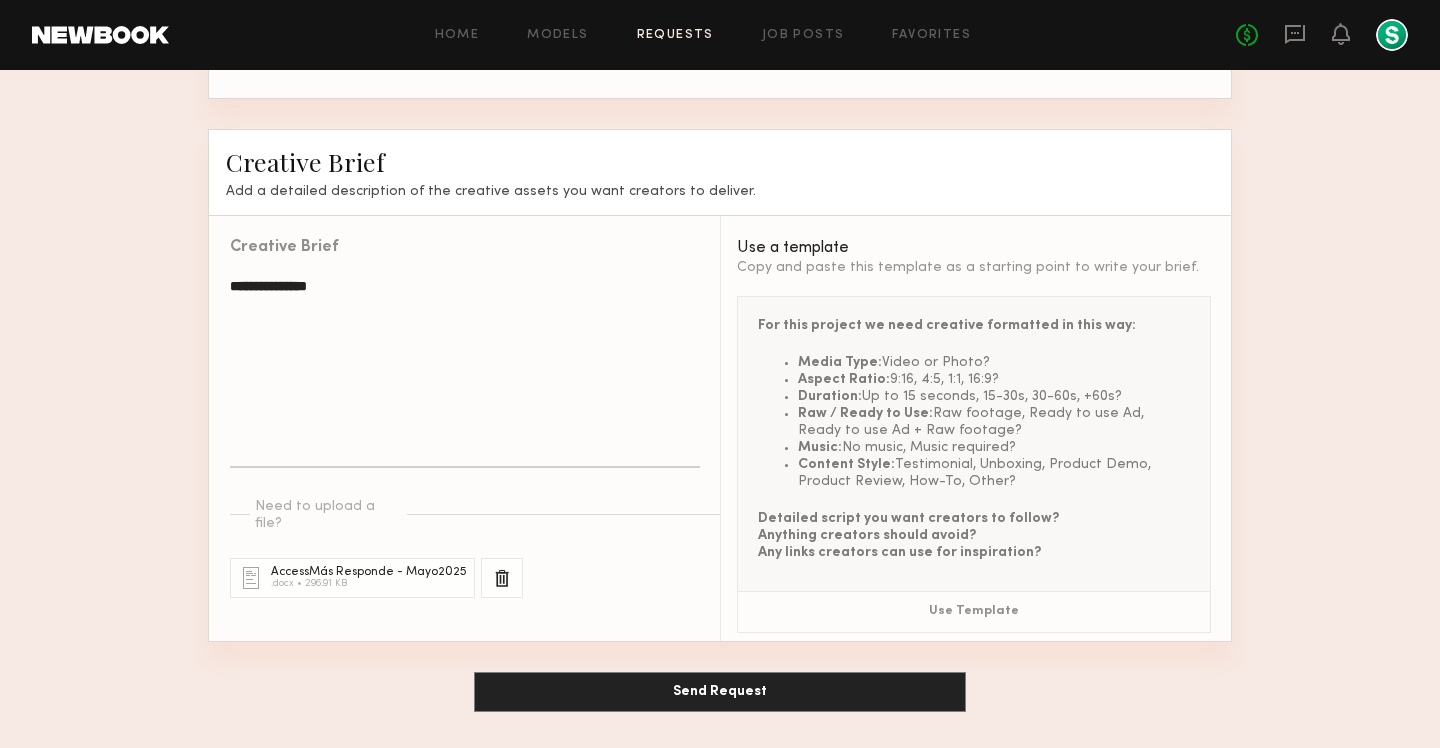 scroll, scrollTop: 1383, scrollLeft: 0, axis: vertical 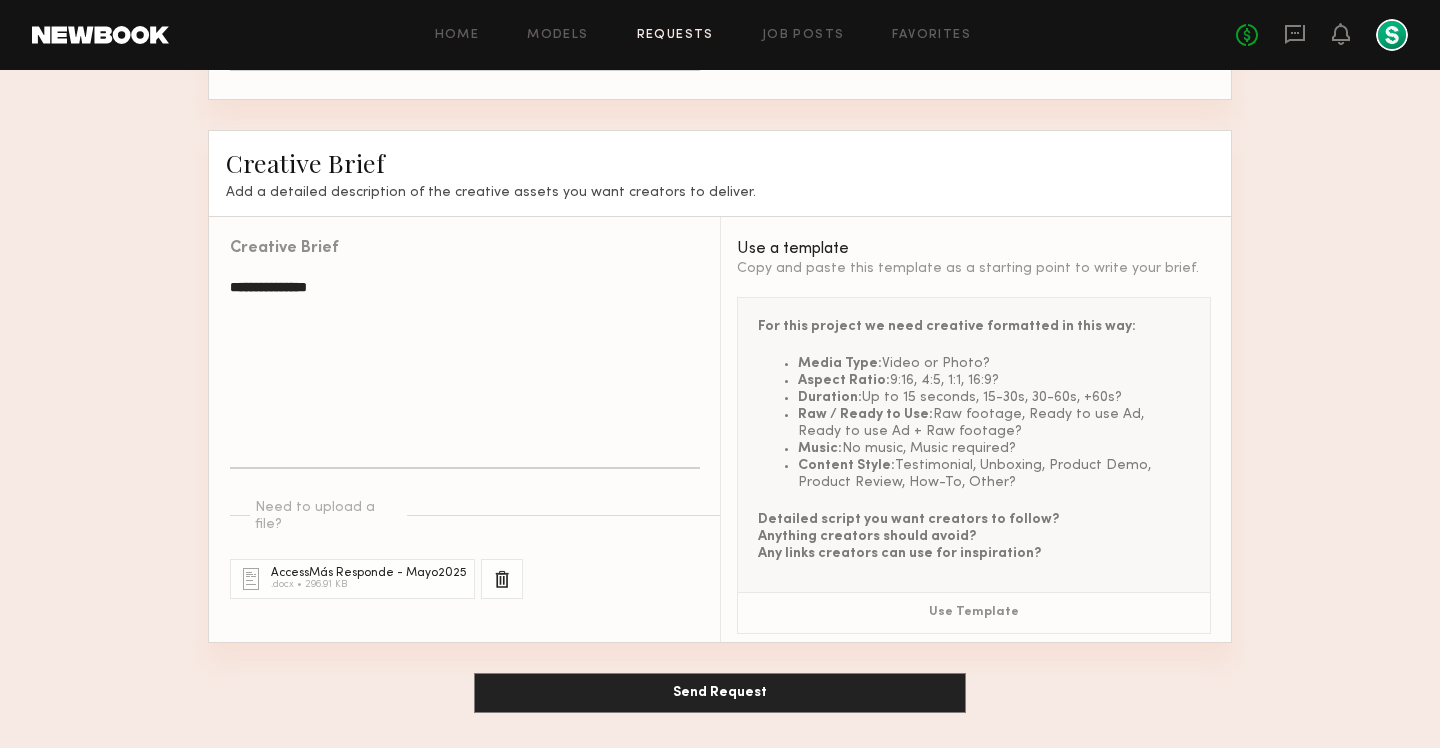 click 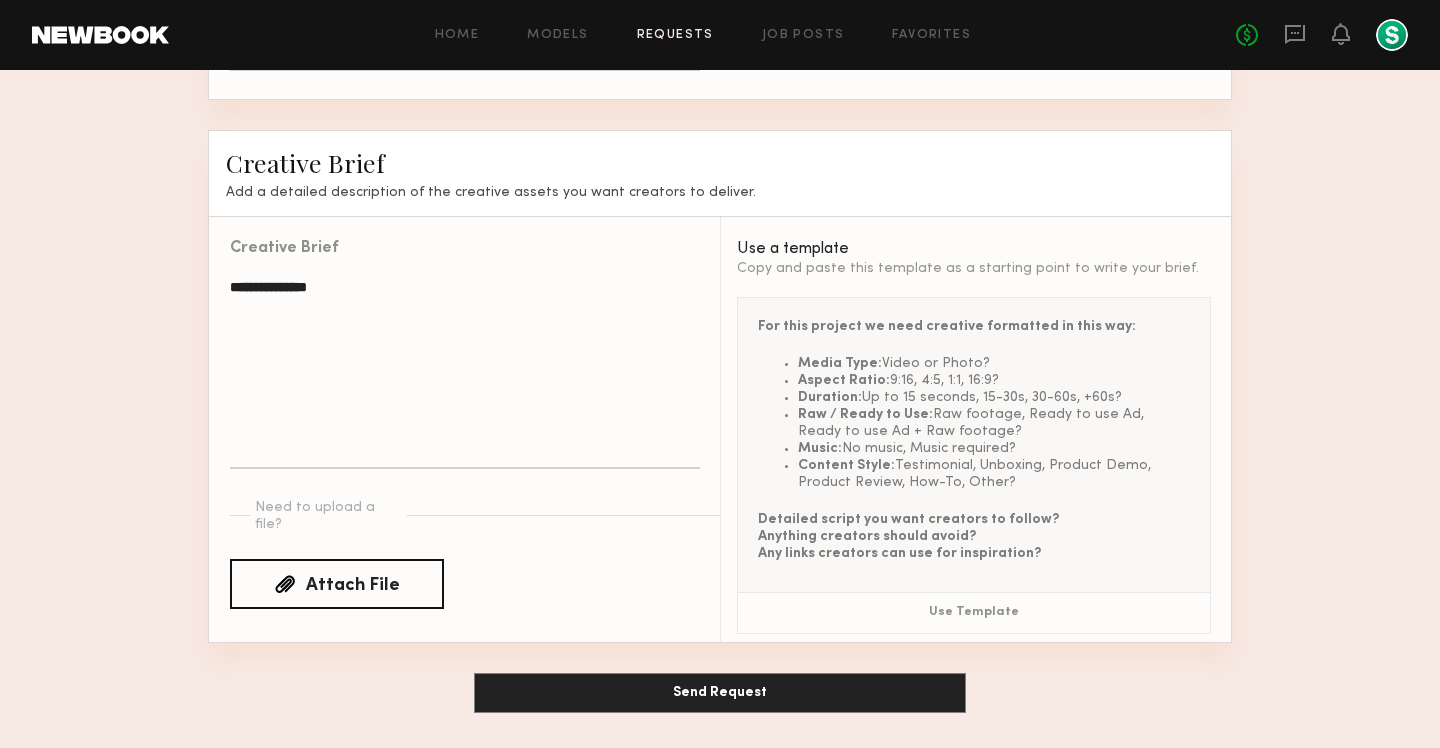 click on "Attach File" 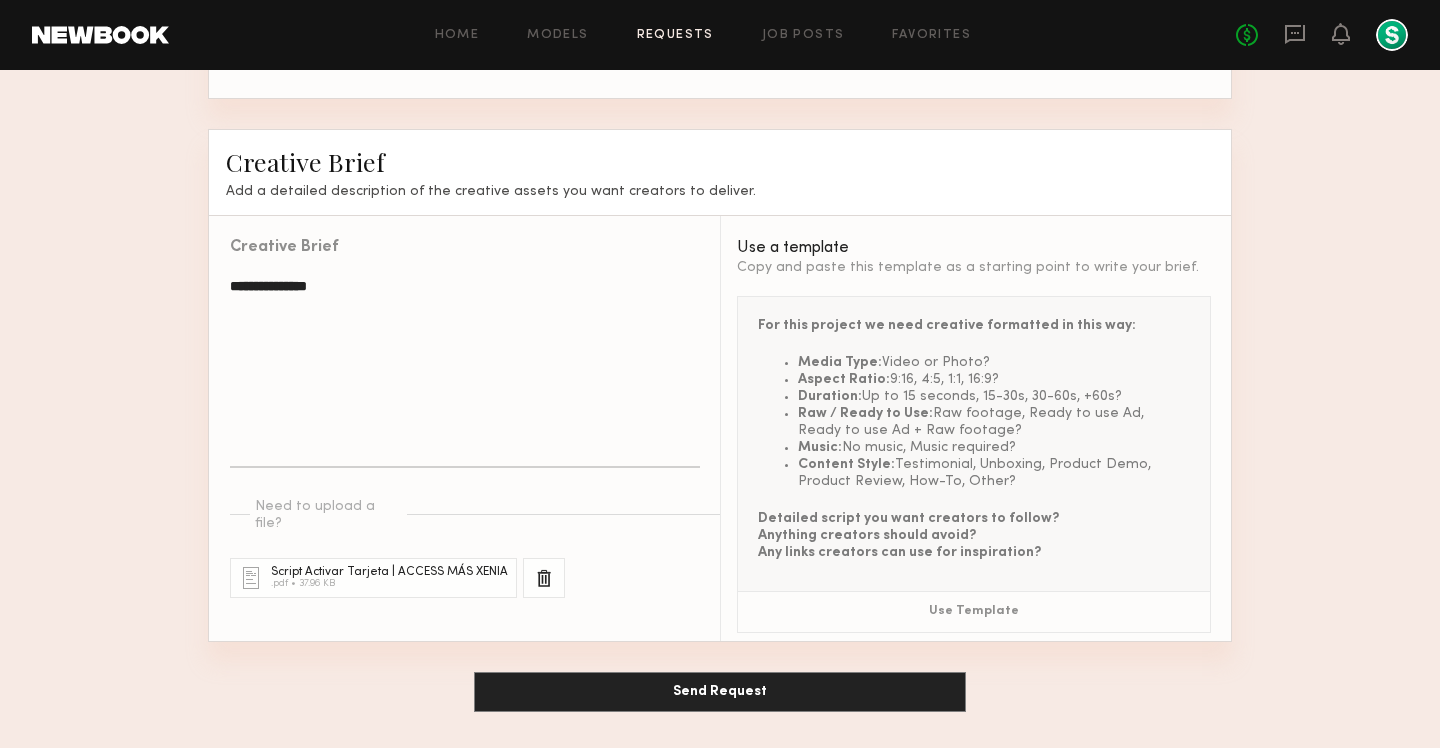 scroll, scrollTop: 1383, scrollLeft: 0, axis: vertical 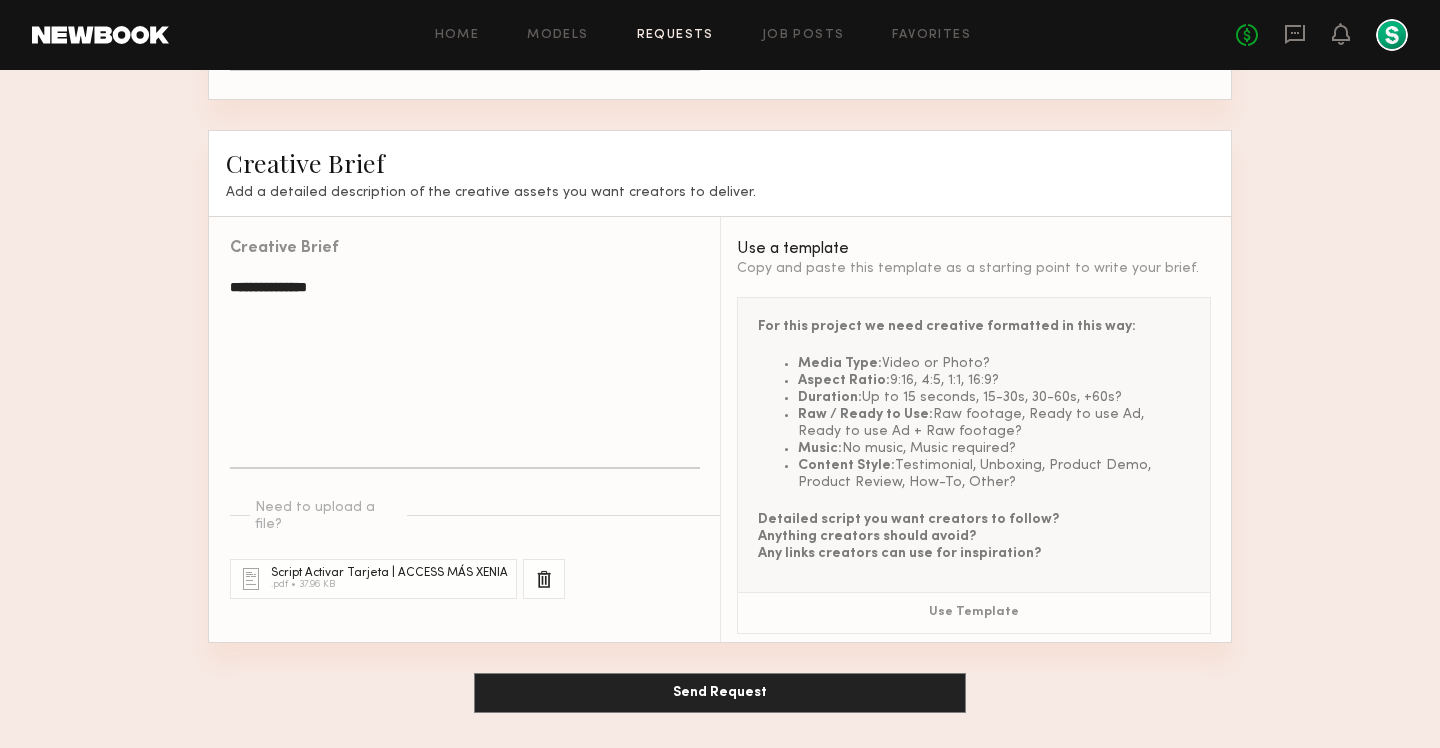 click on "For this project we need creative formatted in this way:  Media Type:  Video or Photo? Aspect Ratio:  9:16, 4:5, 1:1, 16:9? Duration:  Up to 15 seconds, 15-30s, 30-60s, +60s? Raw / Ready to Use:  Raw footage, Ready to use Ad, Ready to use Ad + Raw footage?  Music:  No music, Music required? Content Style:  Testimonial, Unboxing, Product Demo, Product Review, How-To, Other?   Detailed script you want creators to follow?   Anything creators should avoid?   Any links creators can use for inspiration?" 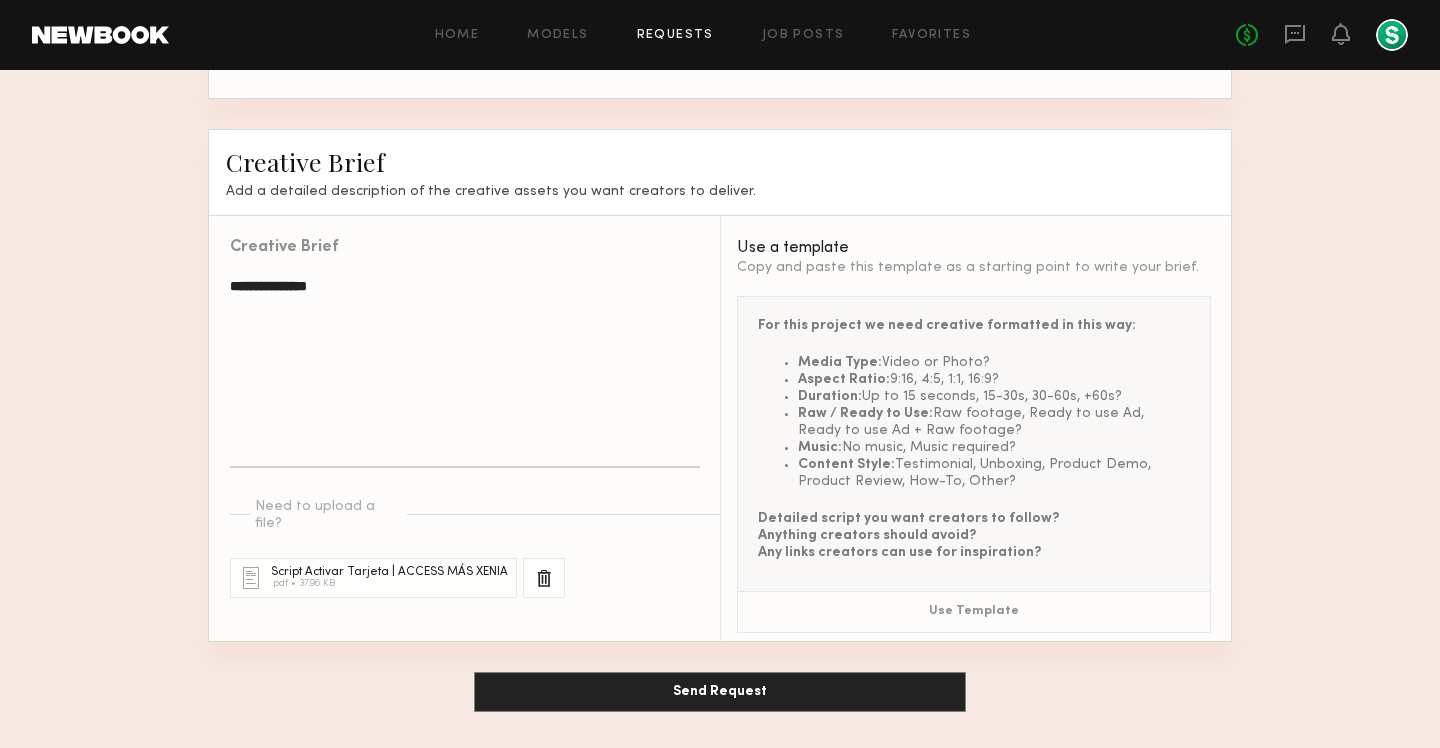 scroll, scrollTop: 1383, scrollLeft: 0, axis: vertical 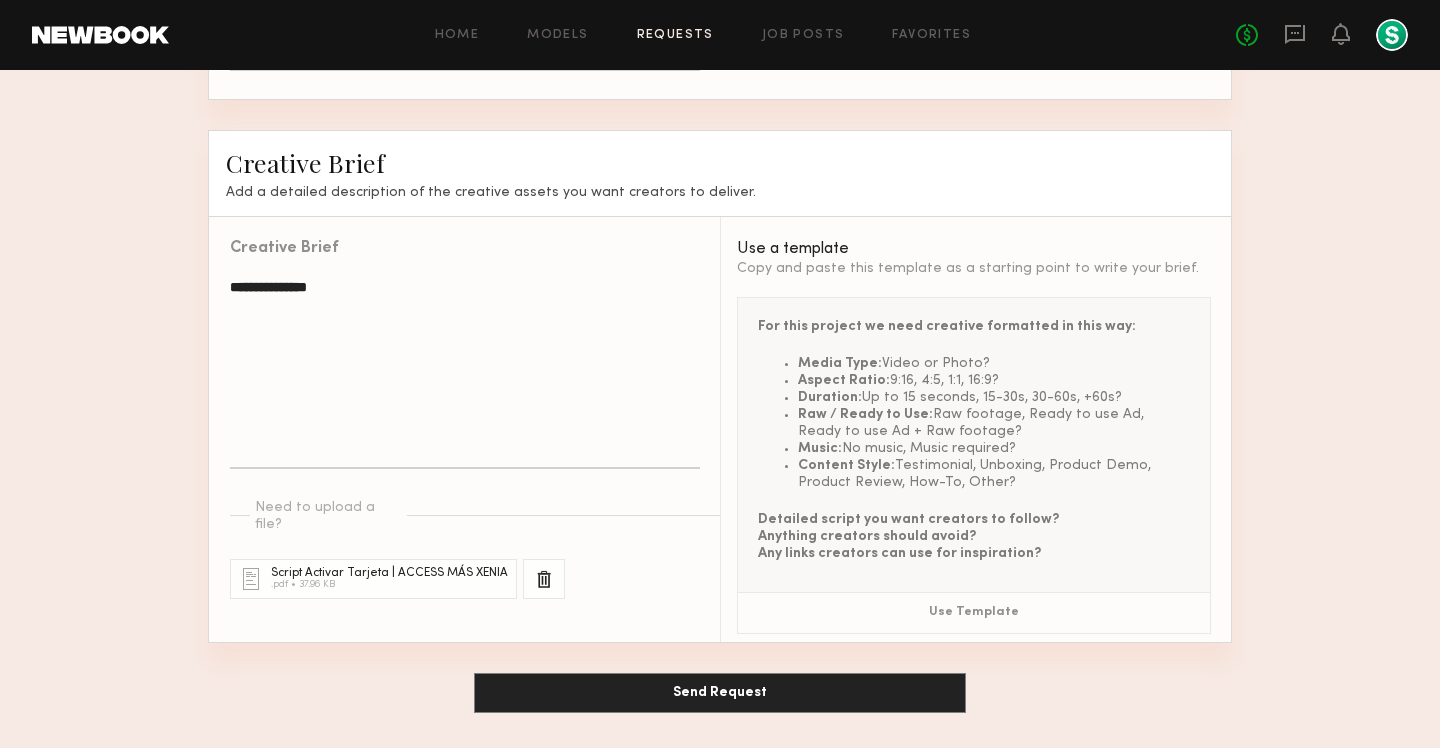 click on "Use Template" 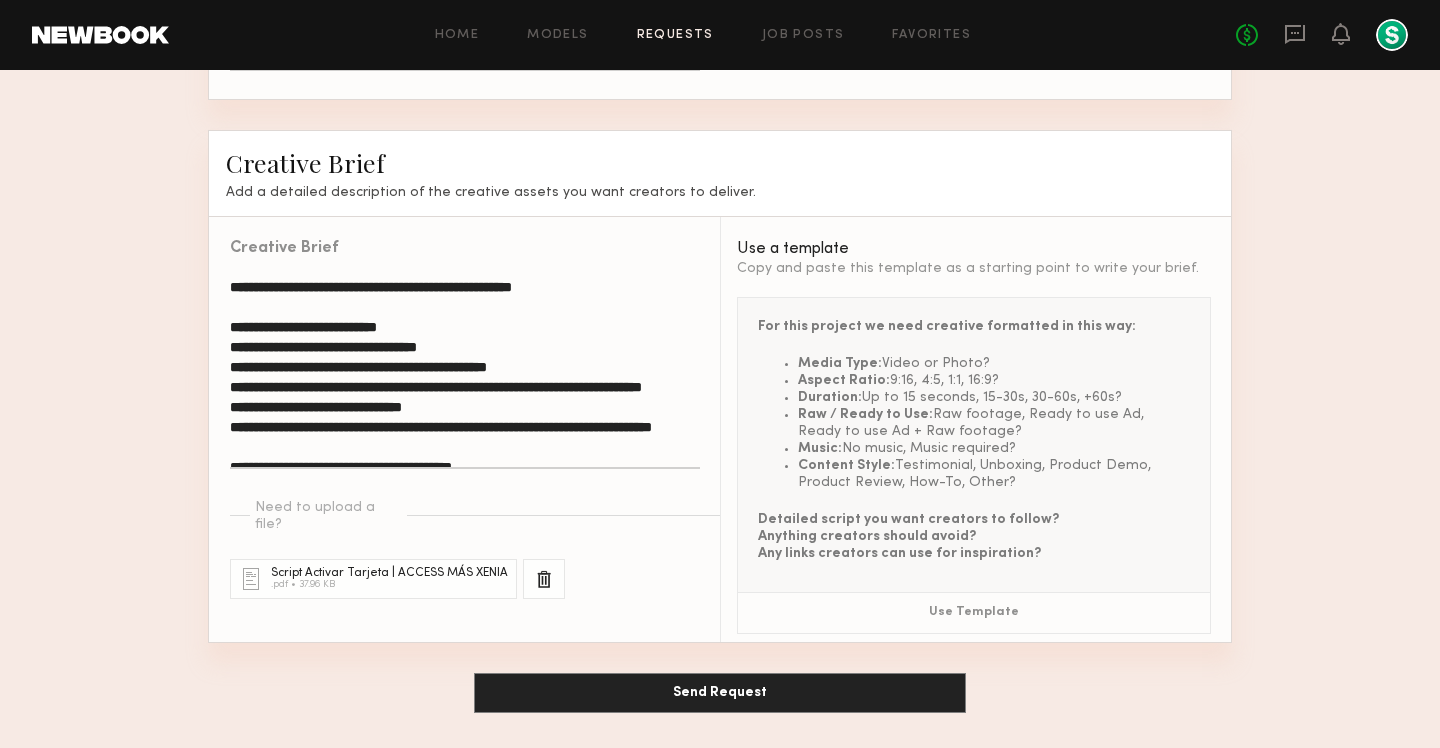 click on "**********" 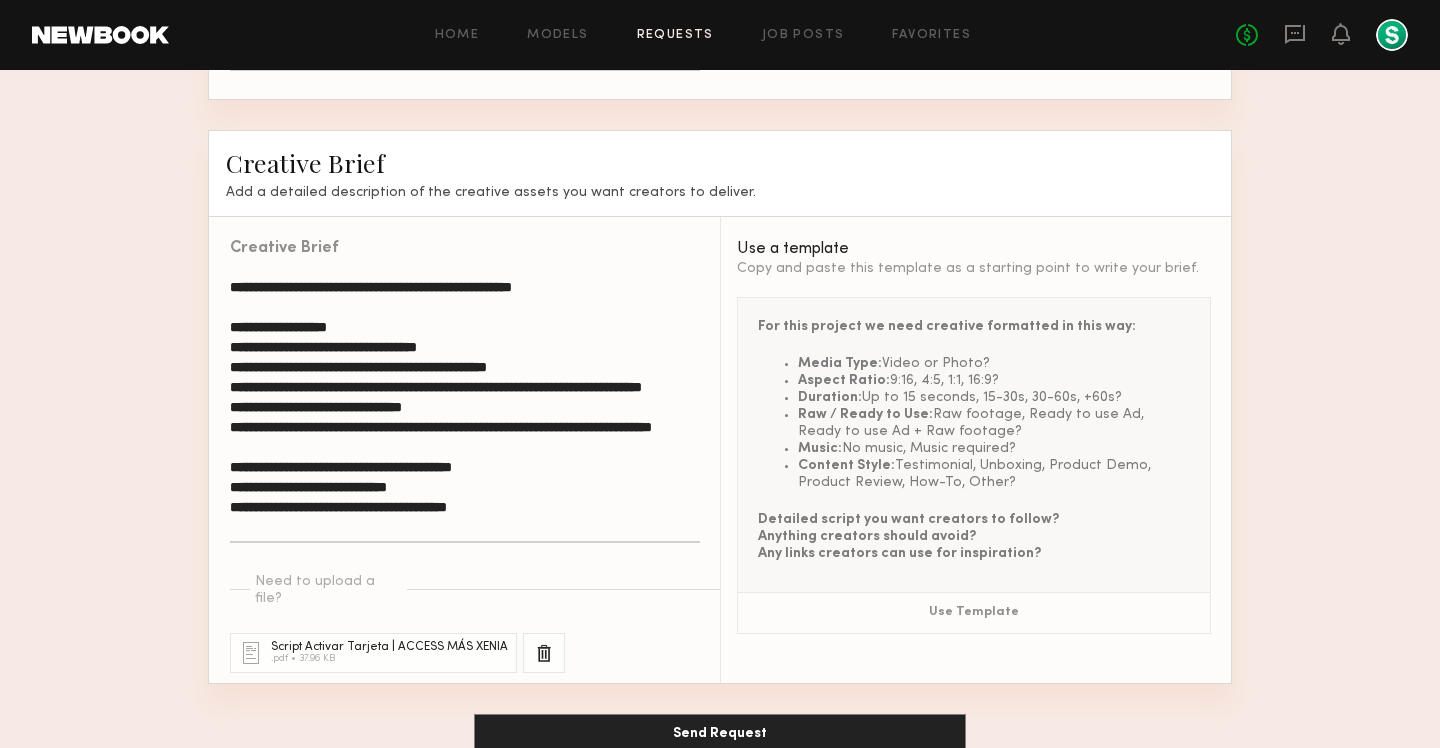 drag, startPoint x: 328, startPoint y: 343, endPoint x: 408, endPoint y: 336, distance: 80.305664 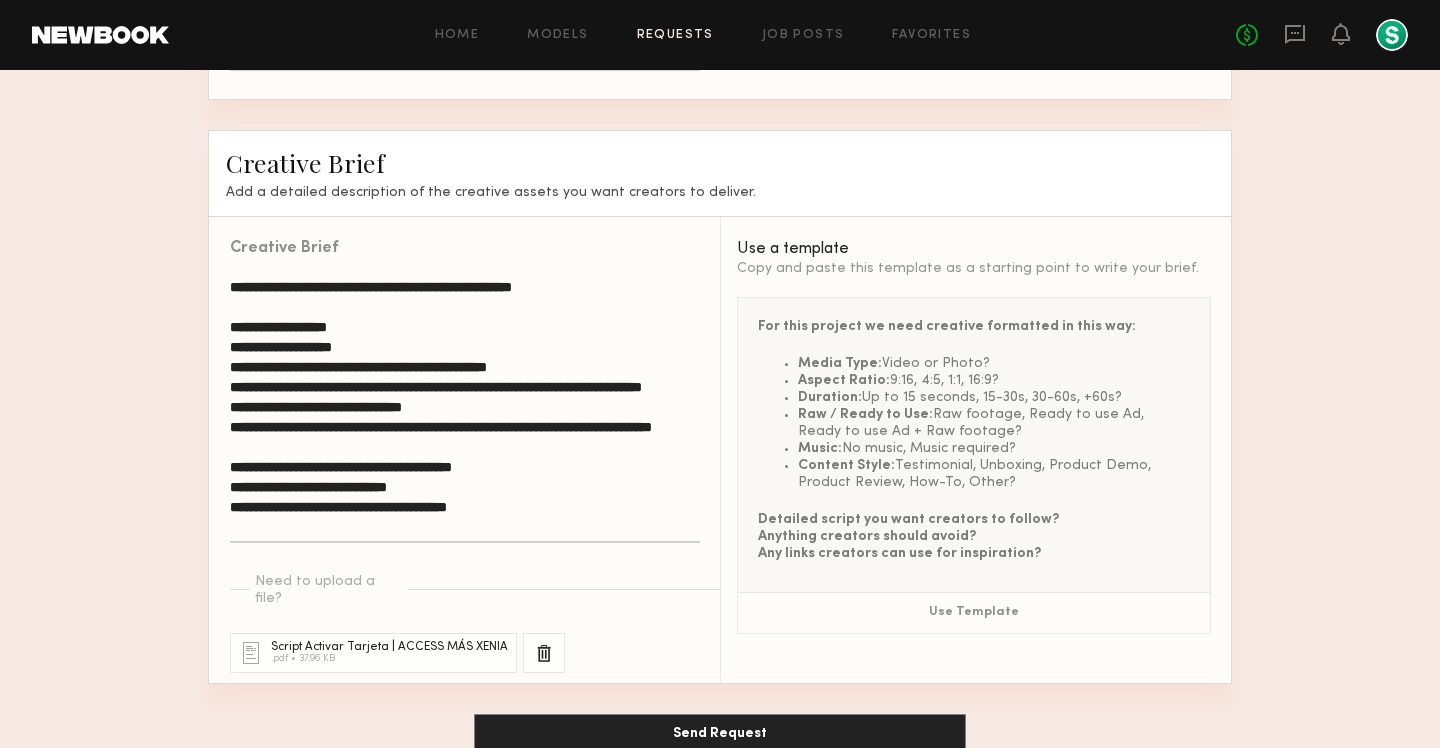 drag, startPoint x: 470, startPoint y: 366, endPoint x: 339, endPoint y: 362, distance: 131.06105 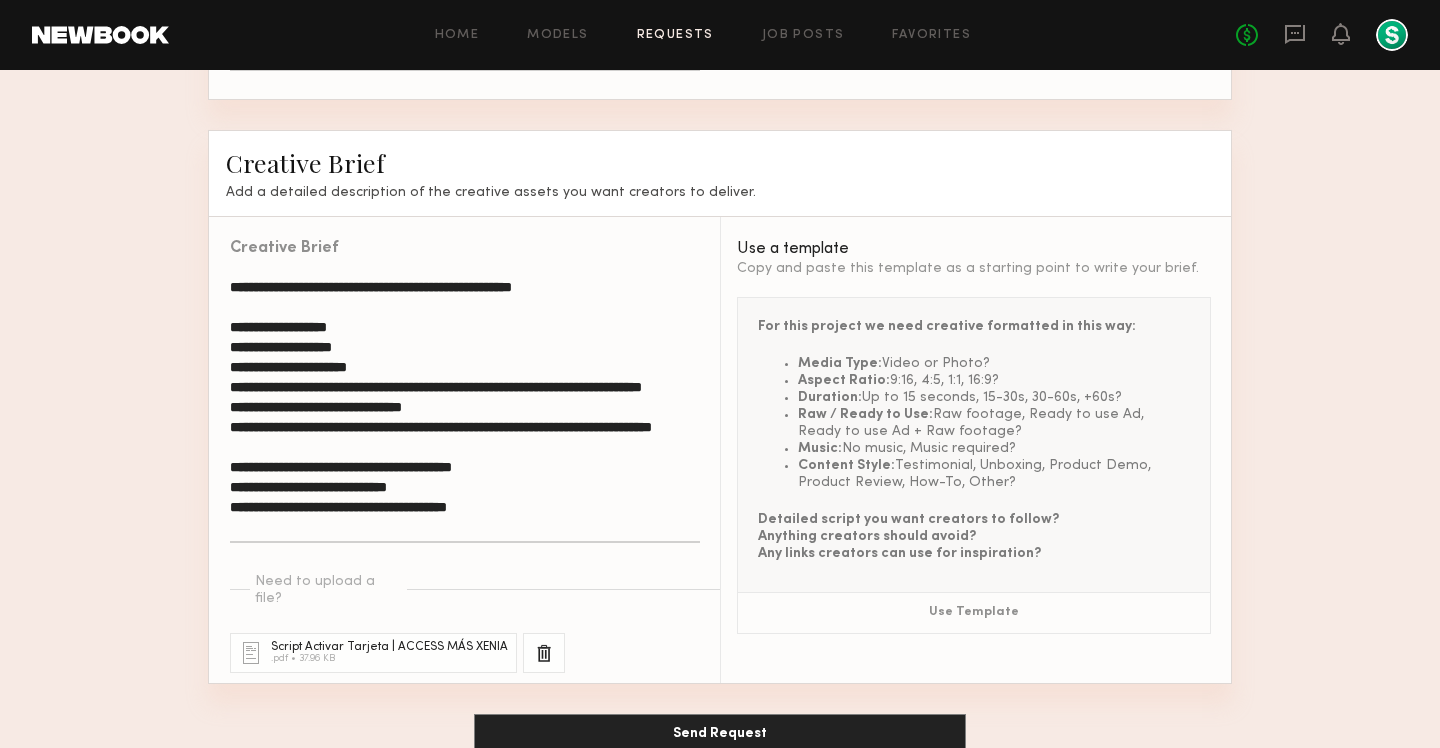 drag, startPoint x: 352, startPoint y: 402, endPoint x: 268, endPoint y: 385, distance: 85.70297 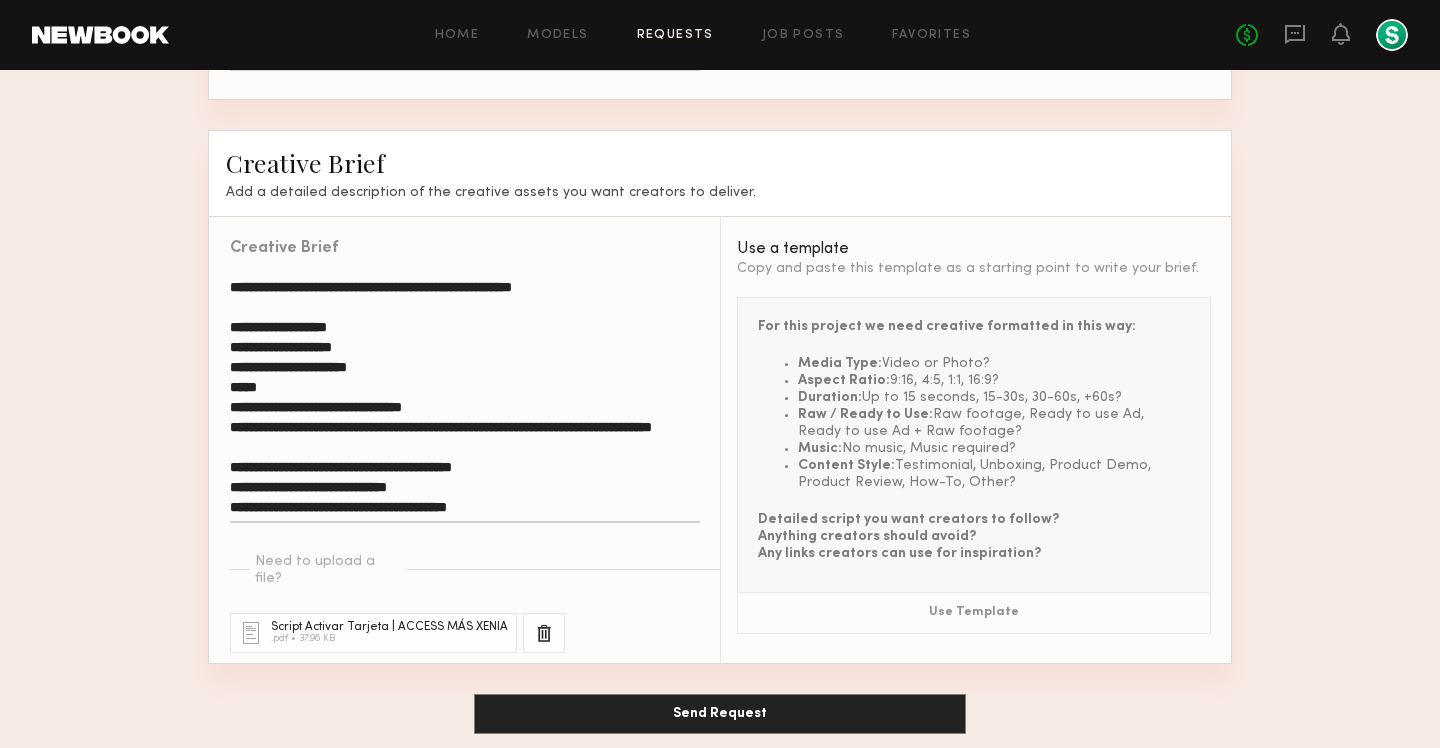 drag, startPoint x: 343, startPoint y: 404, endPoint x: 490, endPoint y: 393, distance: 147.411 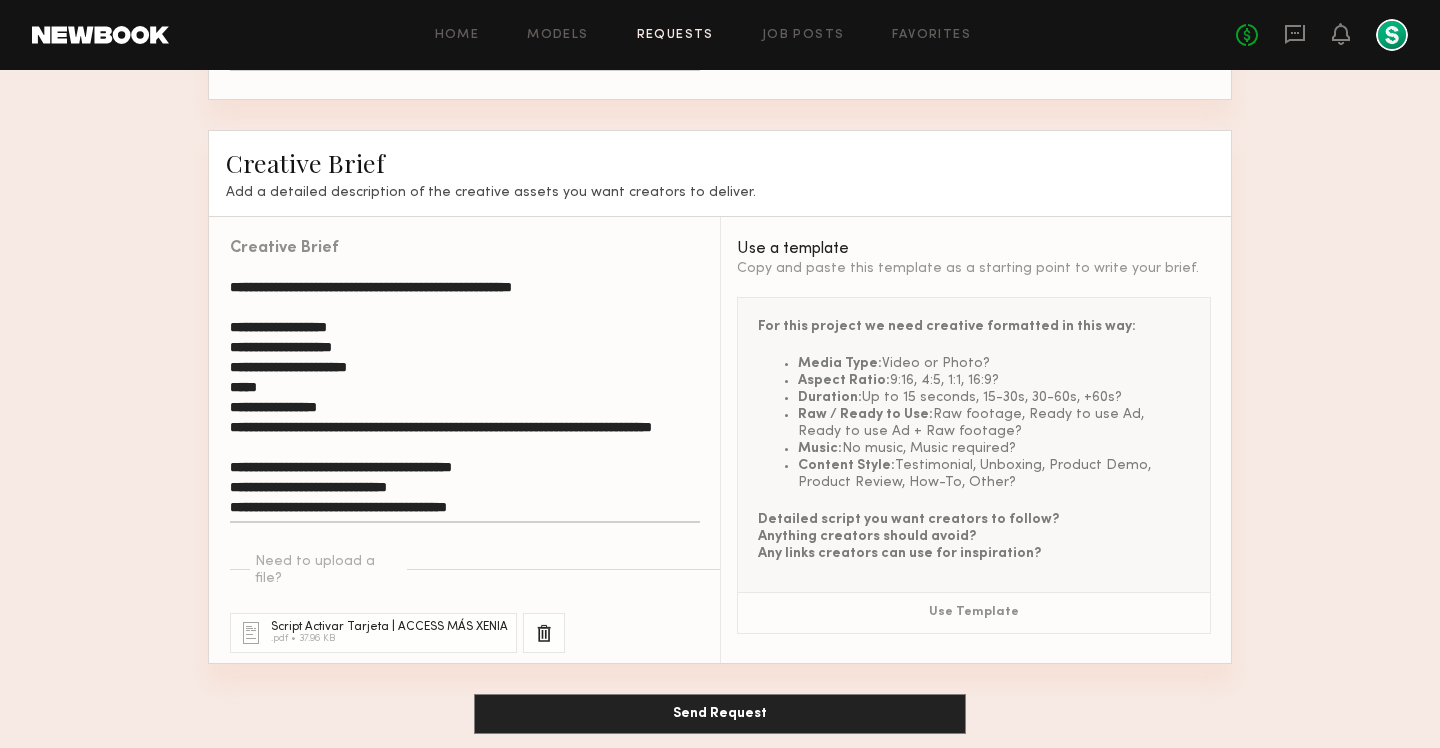 click on "**********" 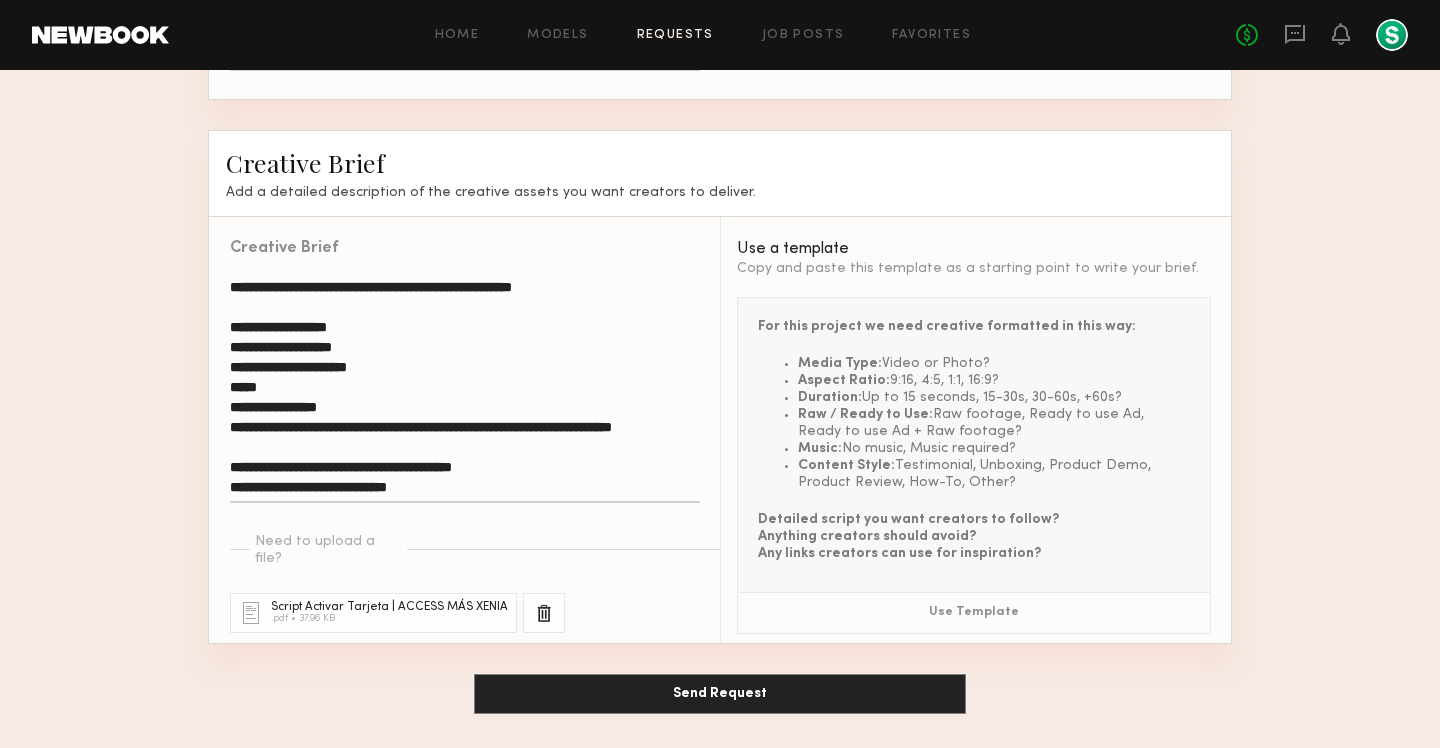drag, startPoint x: 337, startPoint y: 423, endPoint x: 738, endPoint y: 418, distance: 401.03116 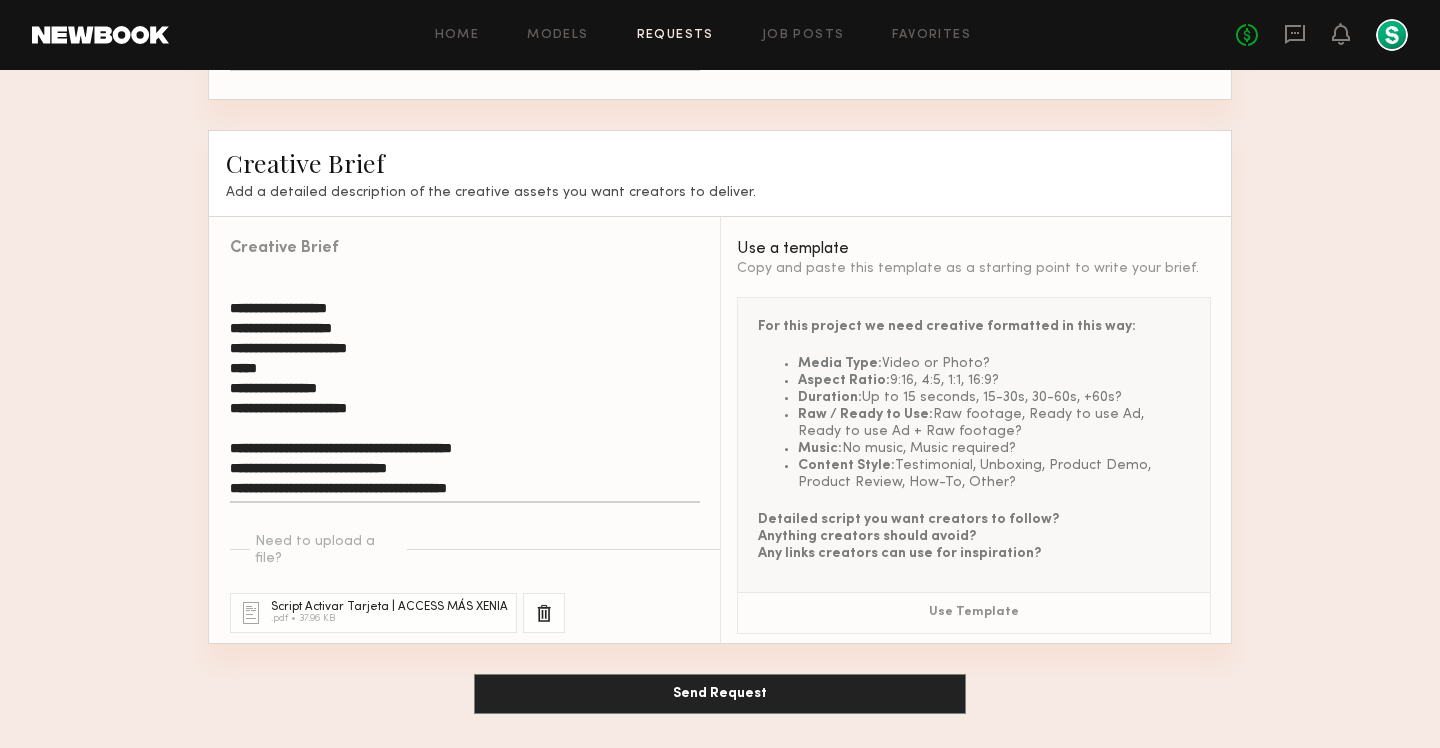 scroll, scrollTop: 19, scrollLeft: 0, axis: vertical 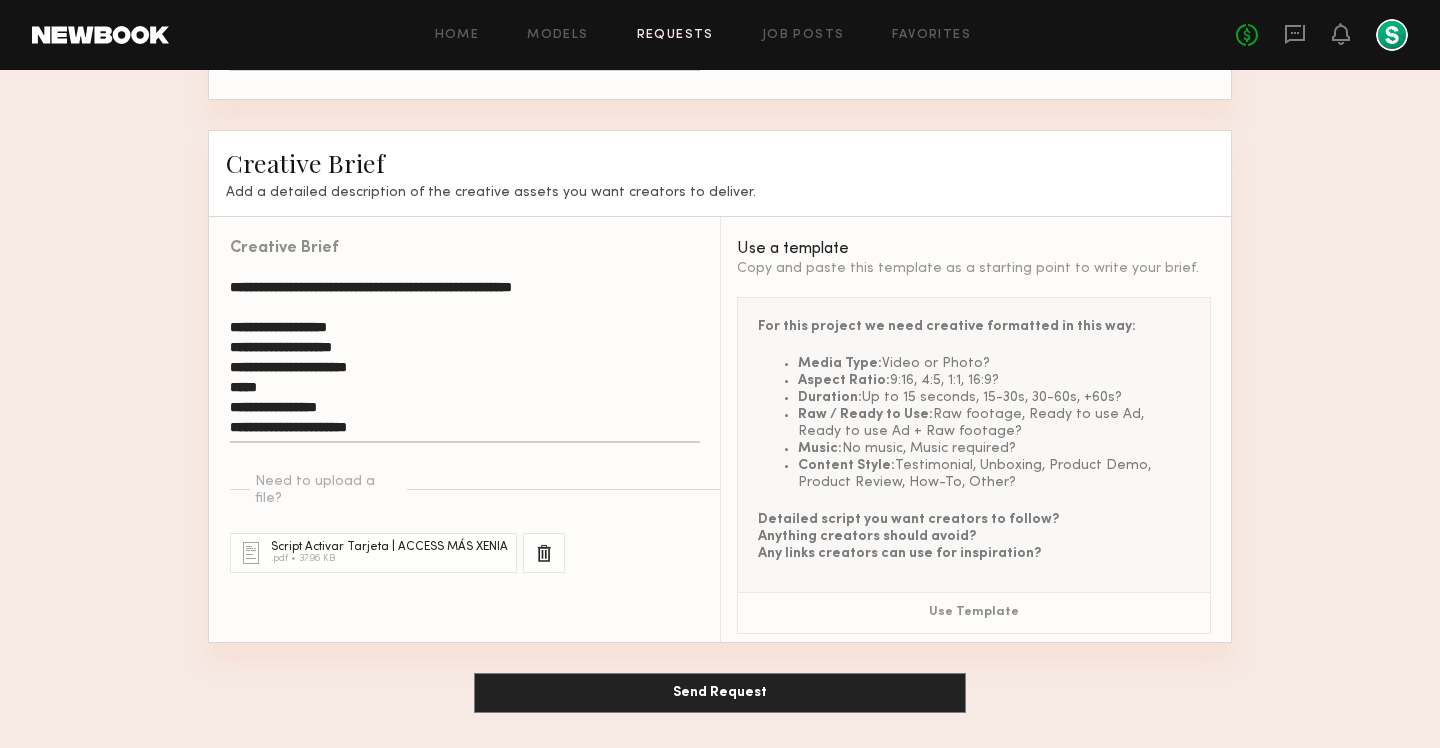 type on "**********" 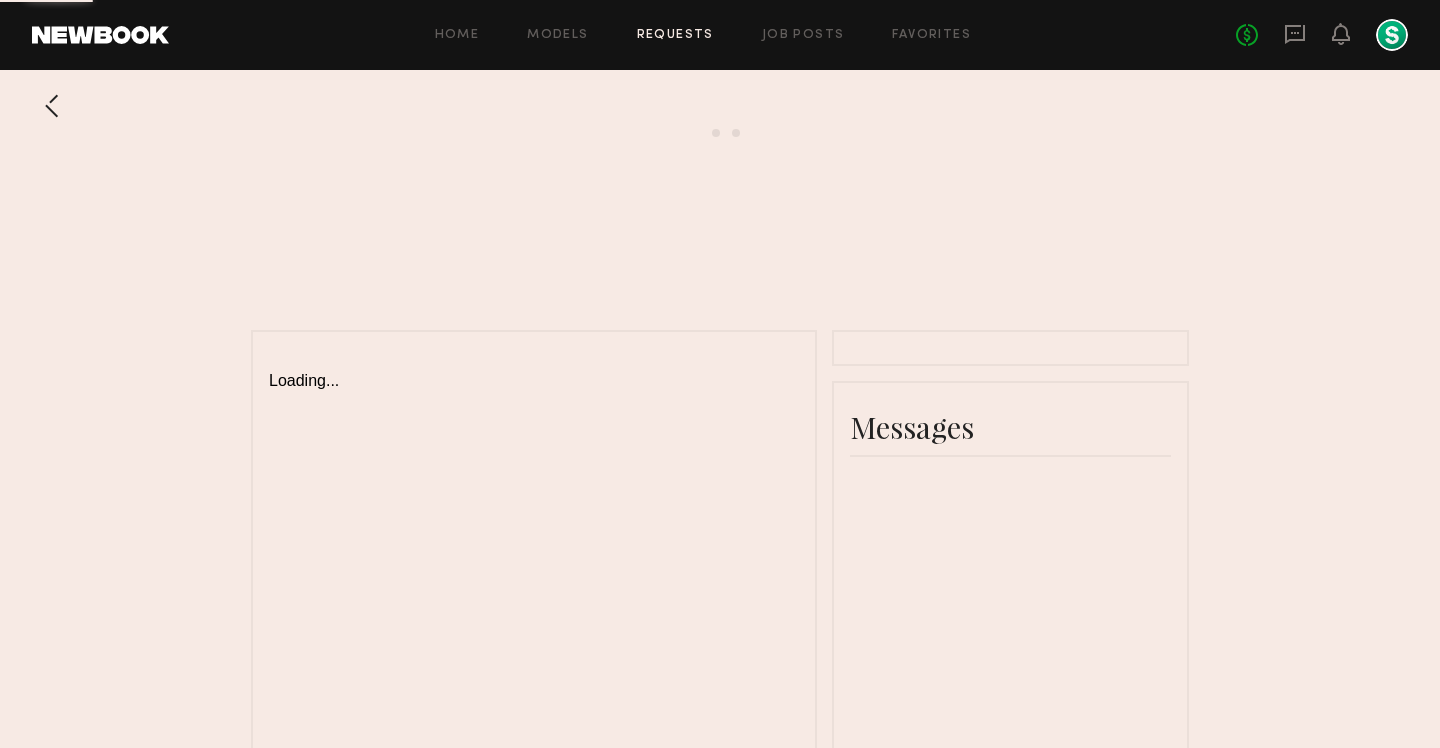 scroll, scrollTop: 0, scrollLeft: 0, axis: both 